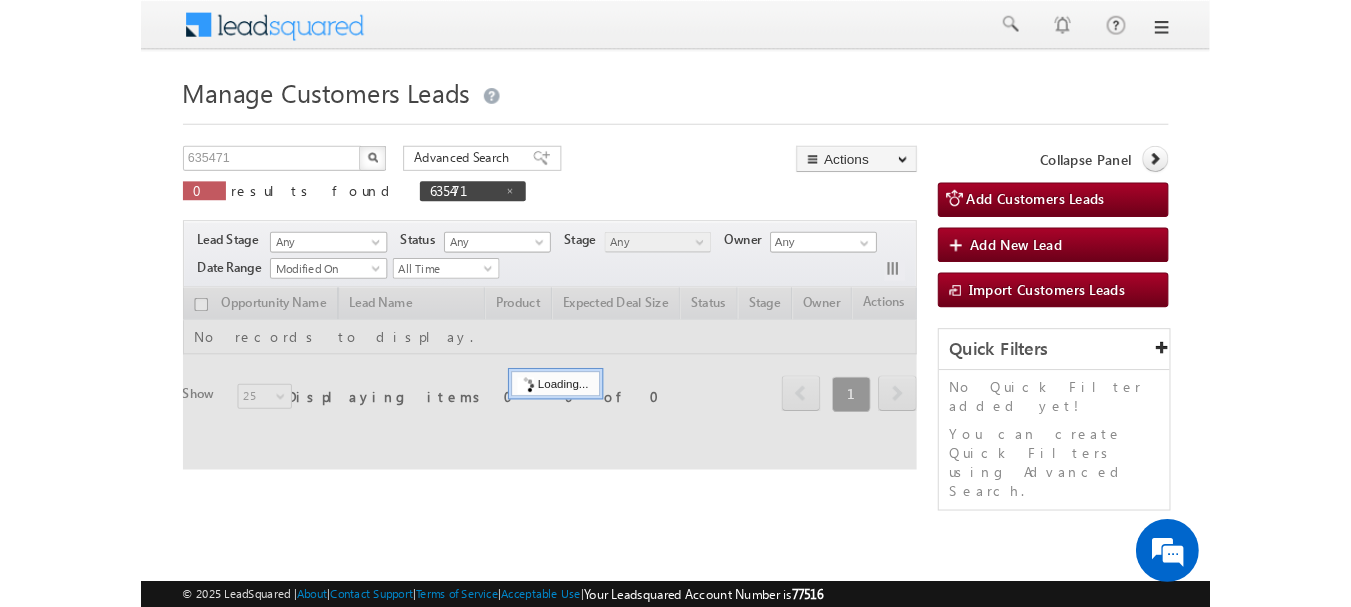 scroll, scrollTop: 0, scrollLeft: 0, axis: both 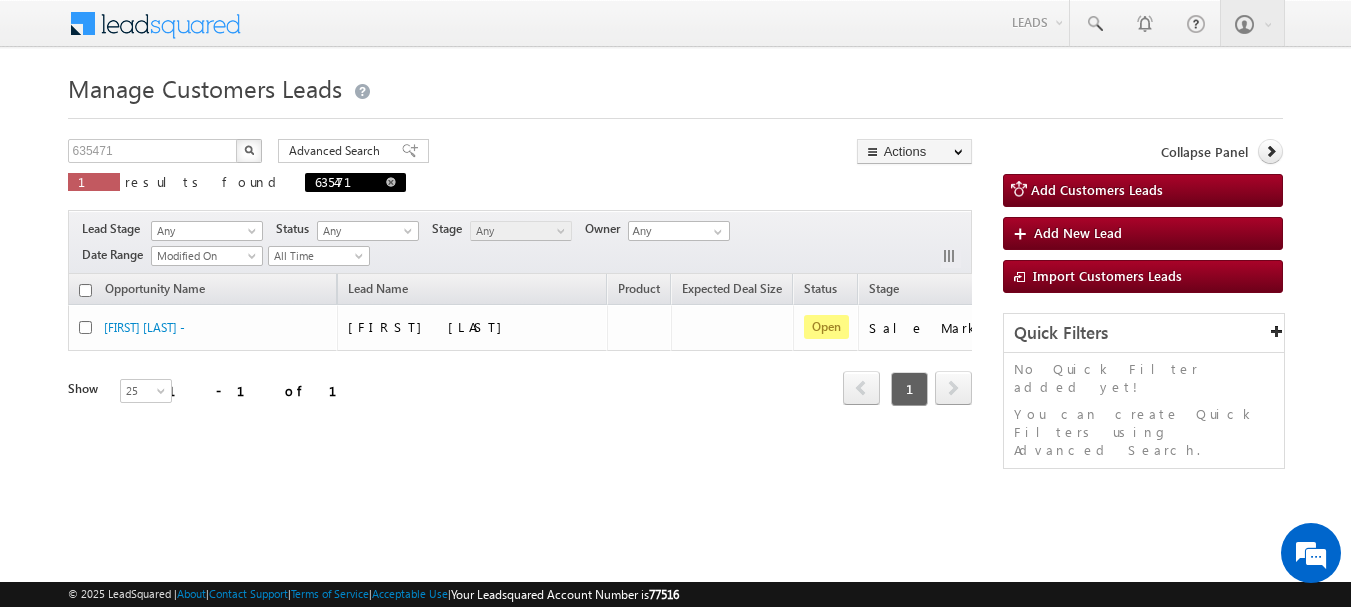 click at bounding box center (391, 182) 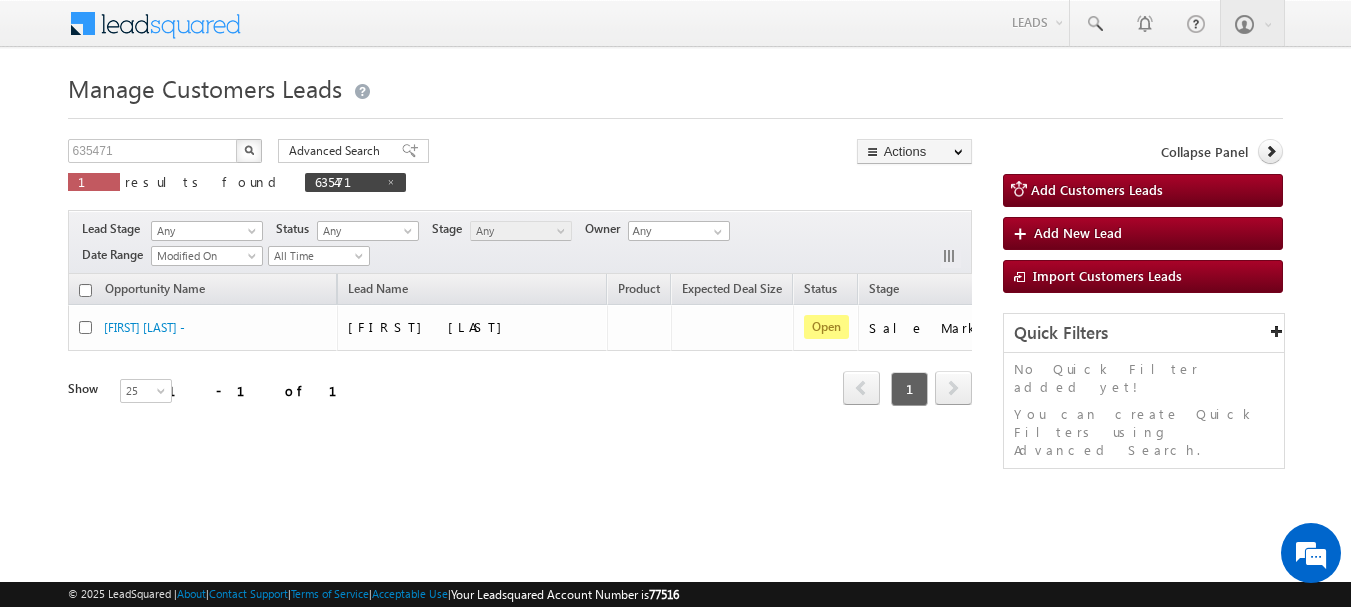 type on "Search Customers Leads" 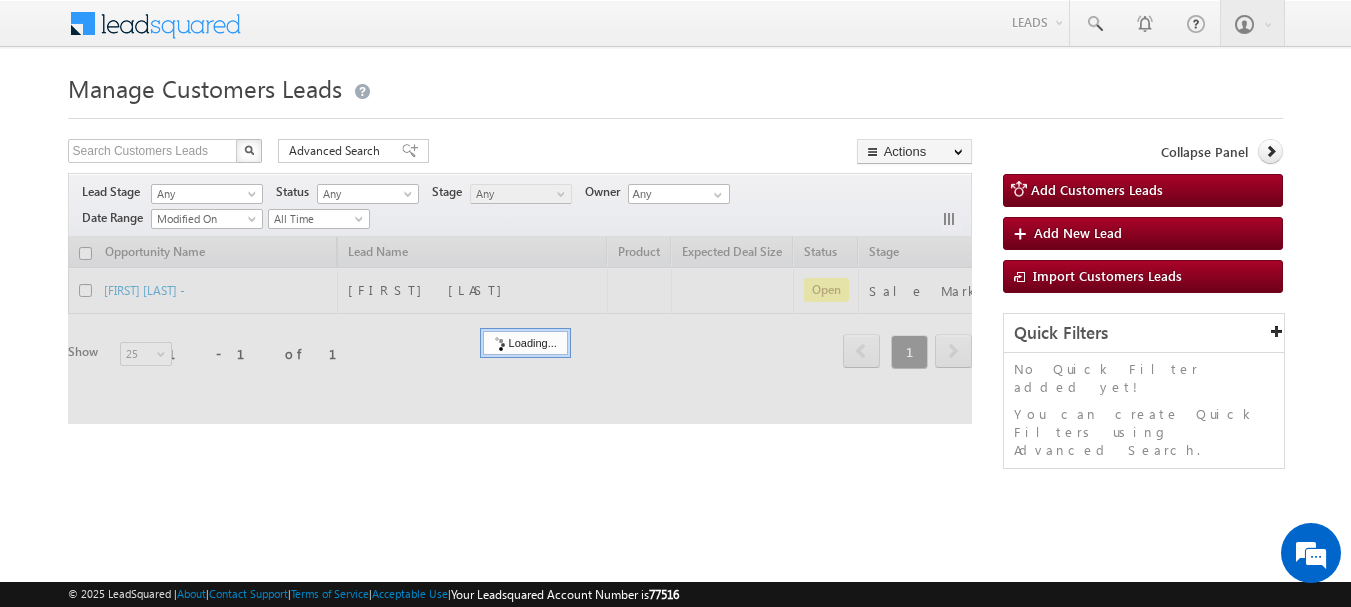 scroll, scrollTop: 0, scrollLeft: 0, axis: both 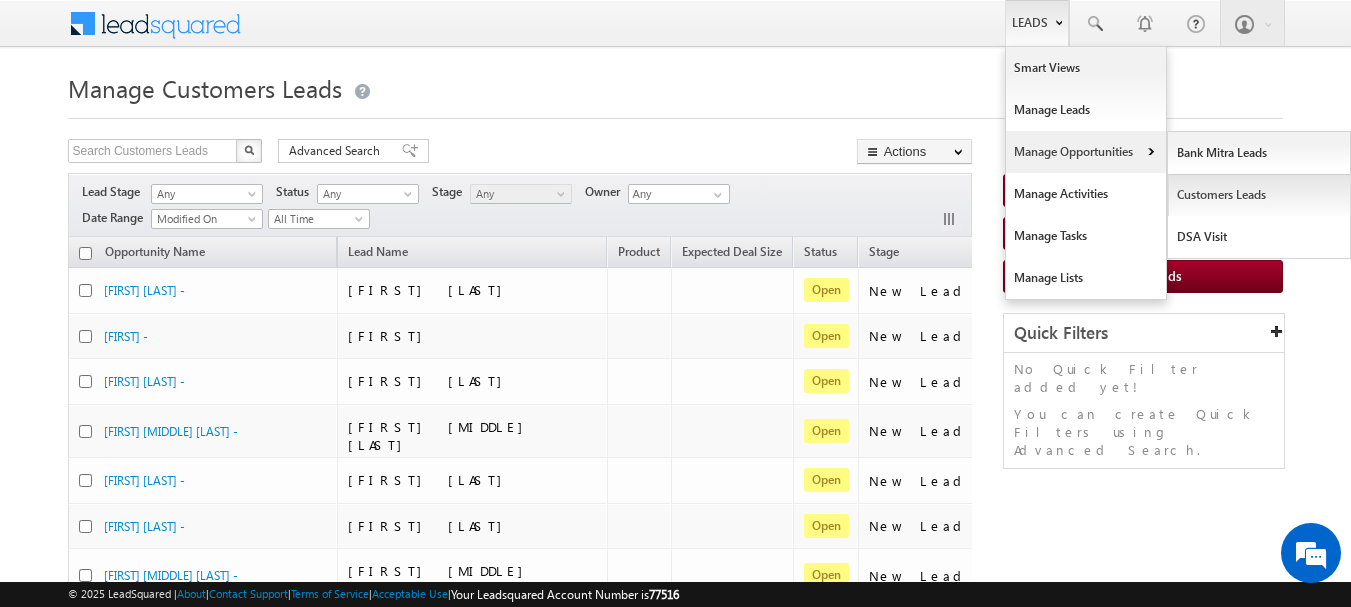 click on "Customers Leads" at bounding box center [1259, 195] 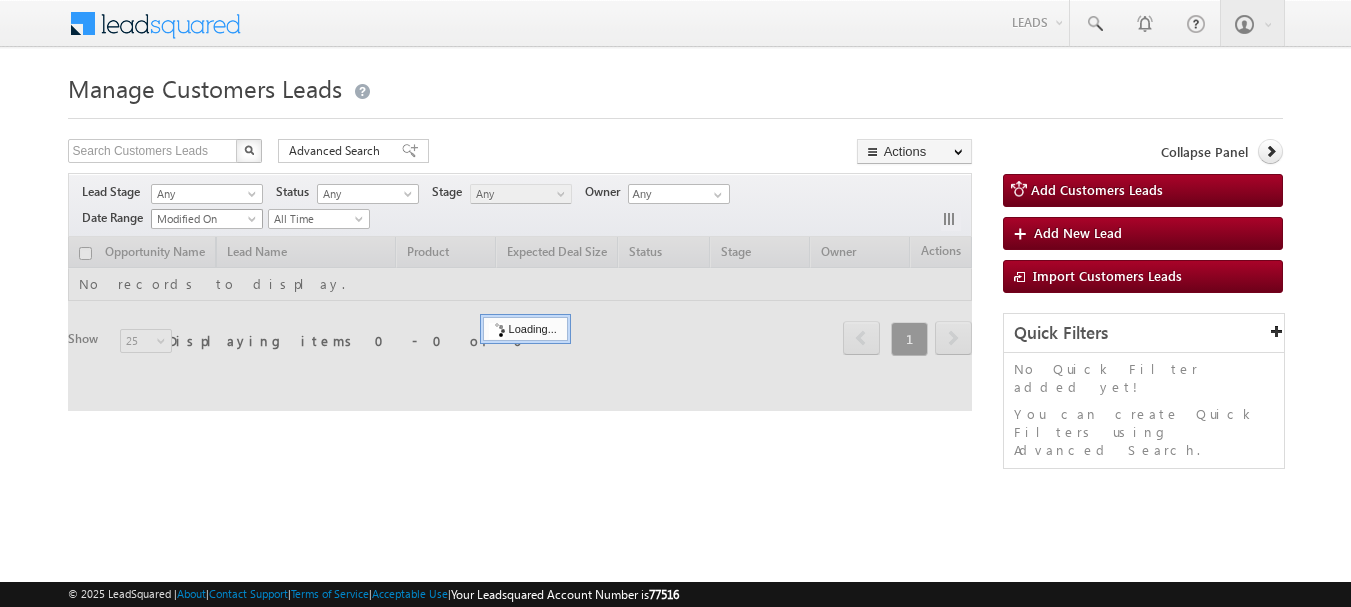 scroll, scrollTop: 0, scrollLeft: 0, axis: both 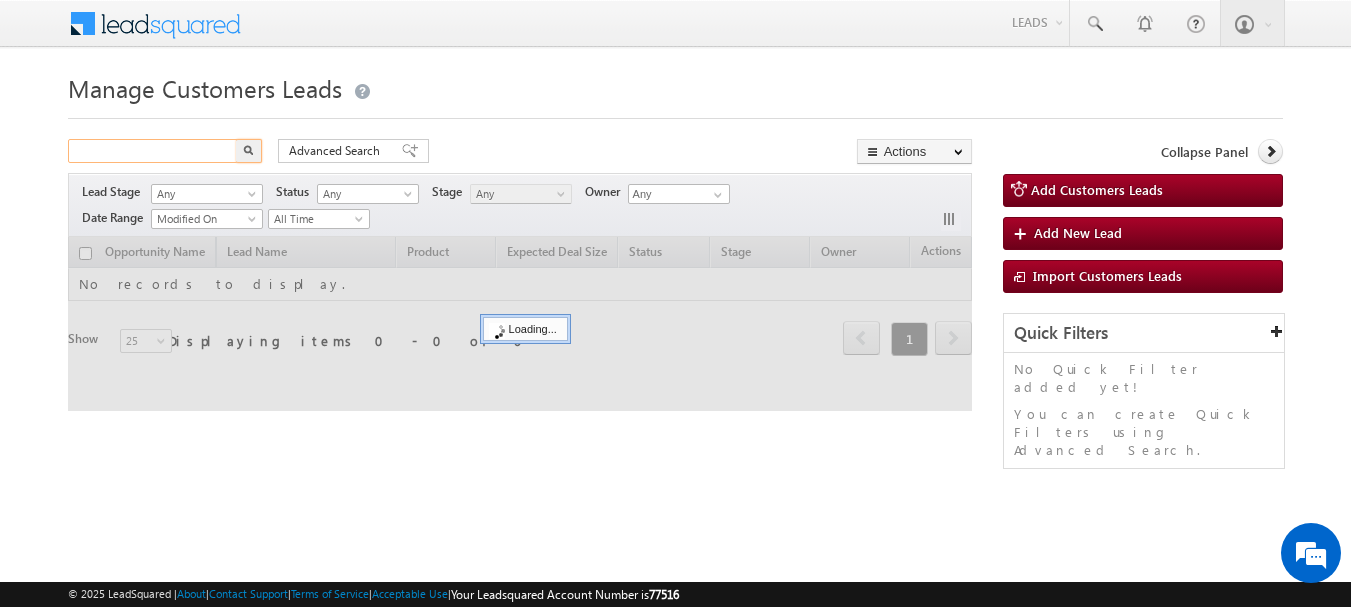 click at bounding box center (153, 151) 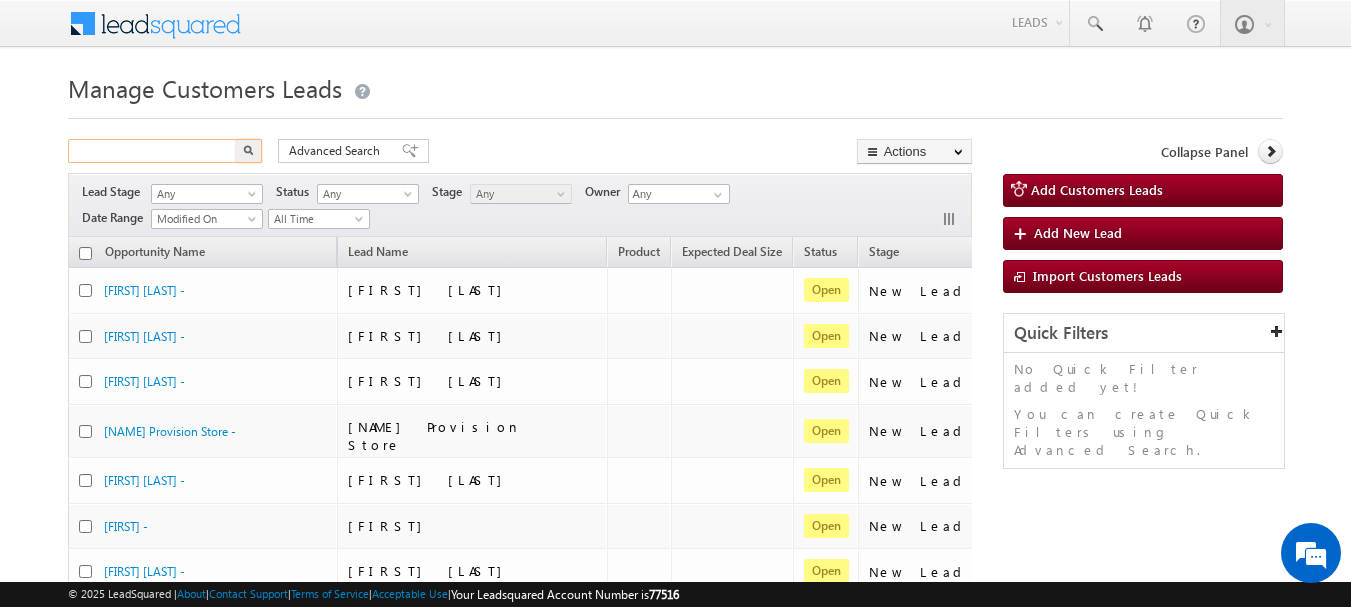 paste on "[NUMBER]" 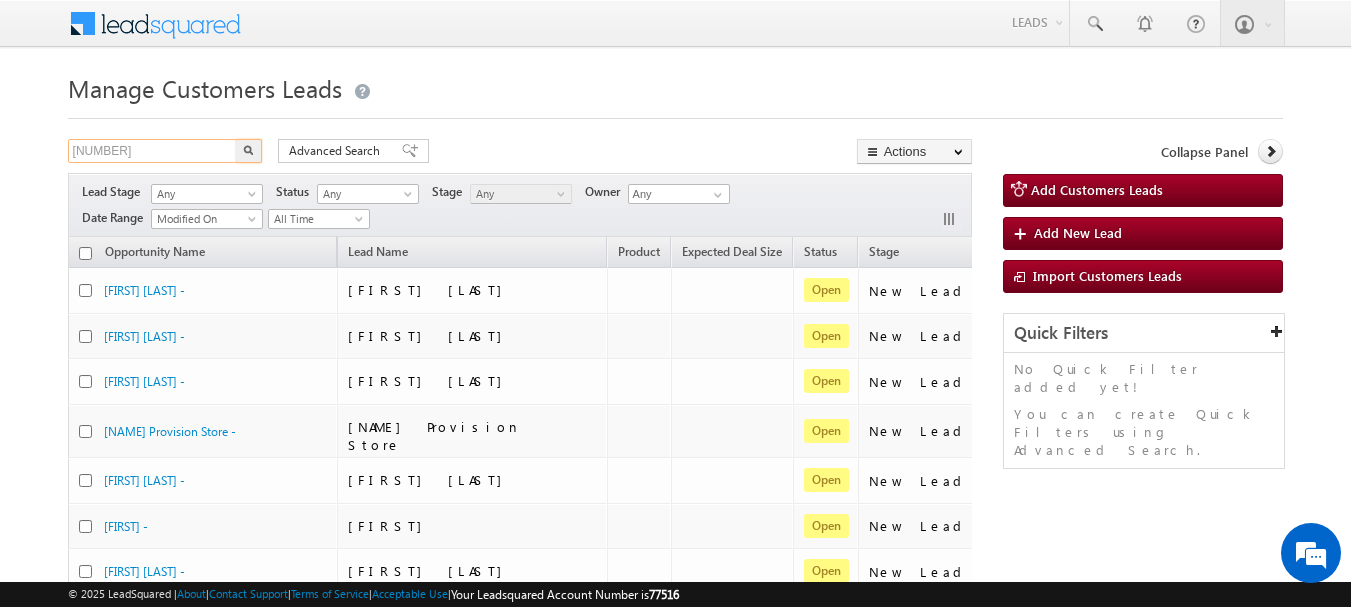 type on "[NUMBER]" 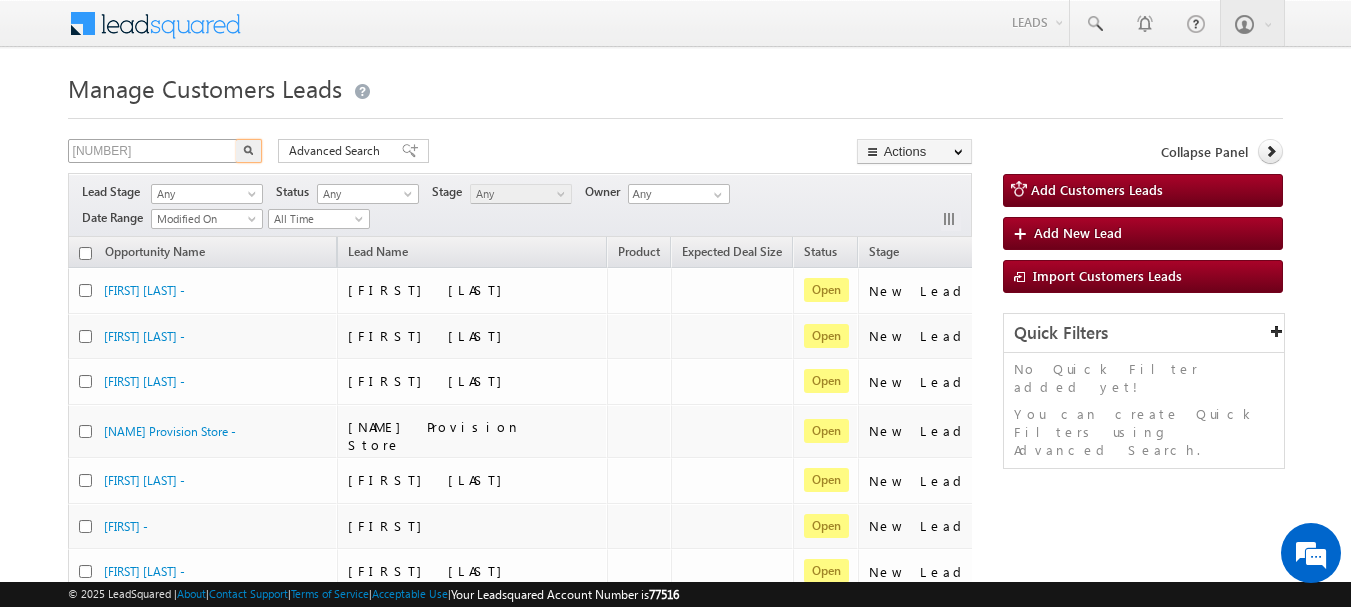 click at bounding box center (249, 151) 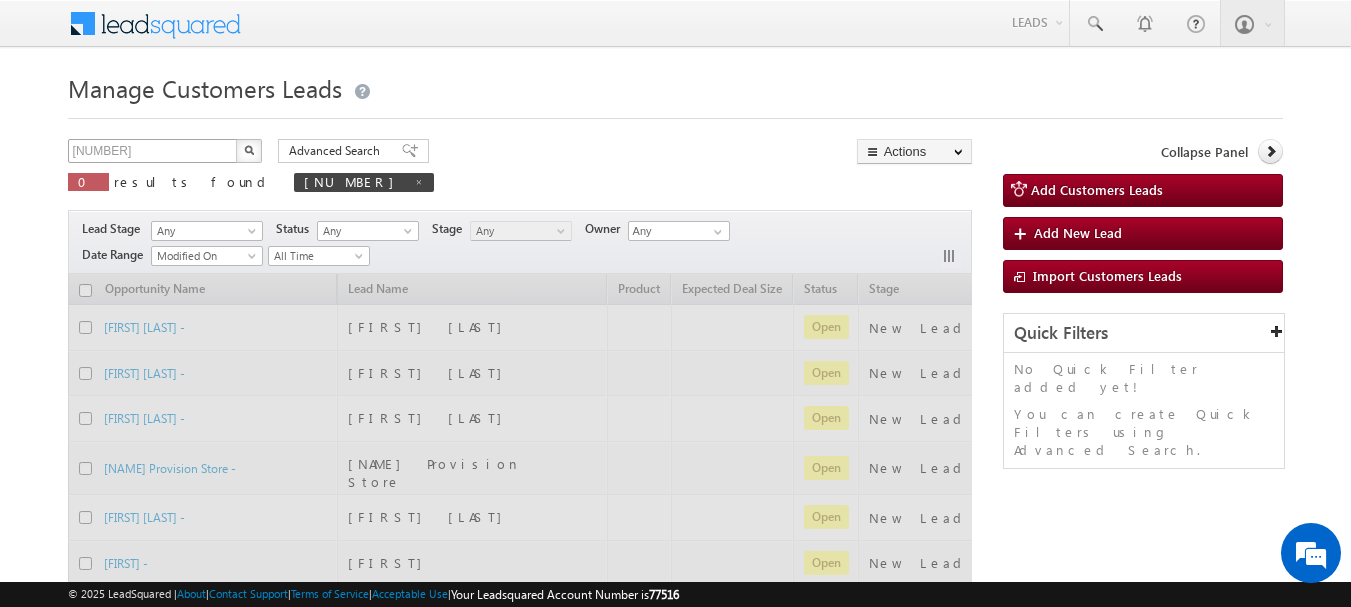 type 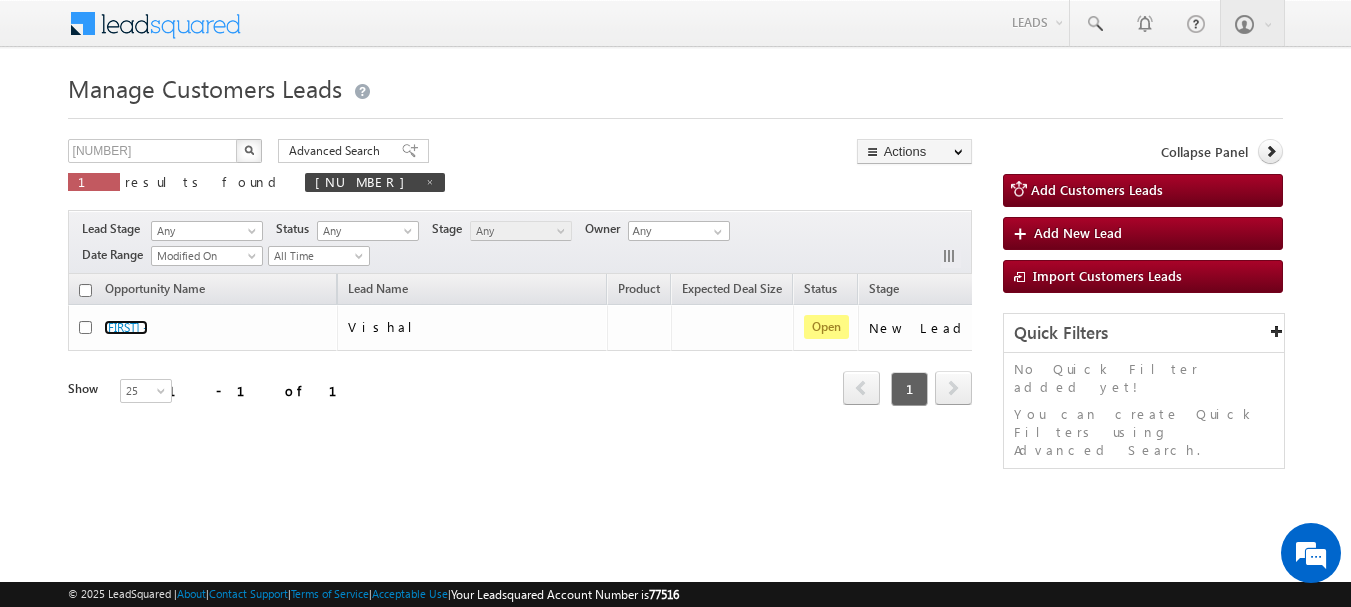 scroll, scrollTop: 0, scrollLeft: 0, axis: both 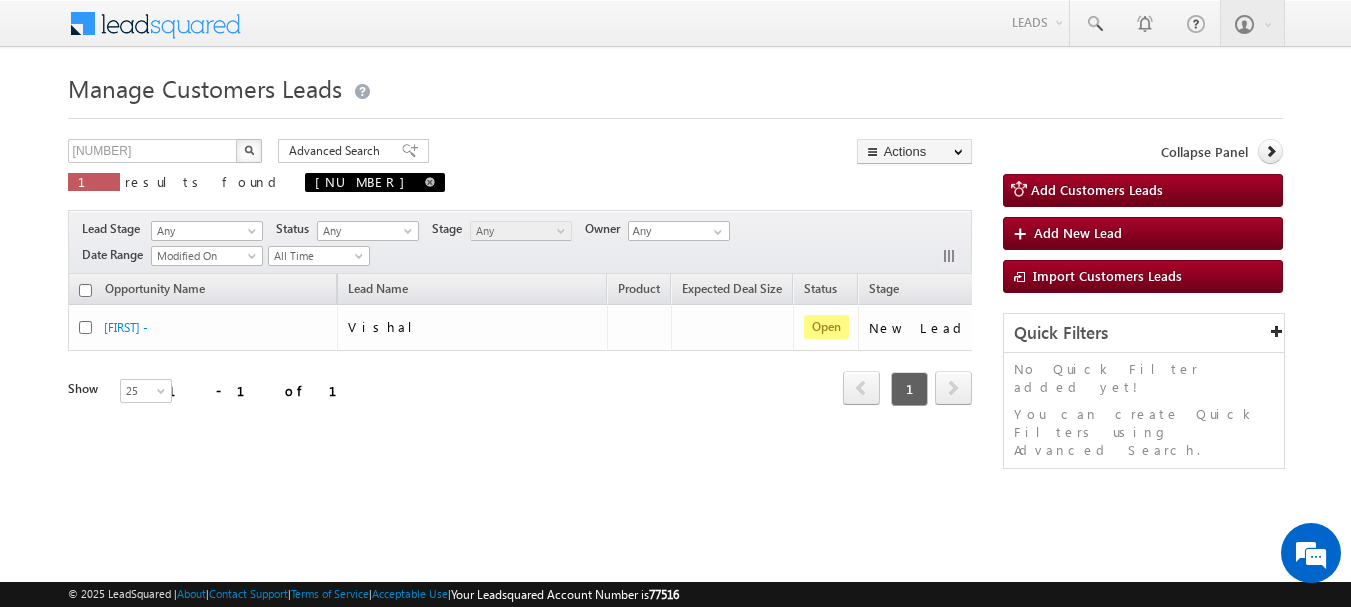 click at bounding box center [430, 182] 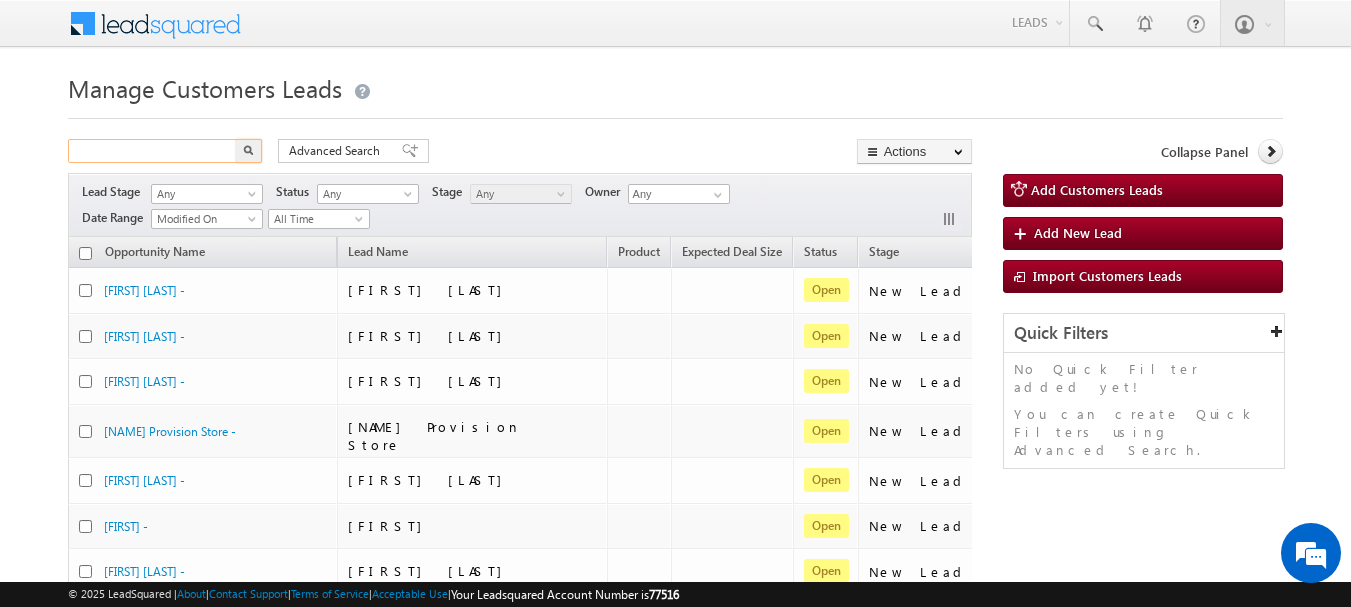 click at bounding box center (153, 151) 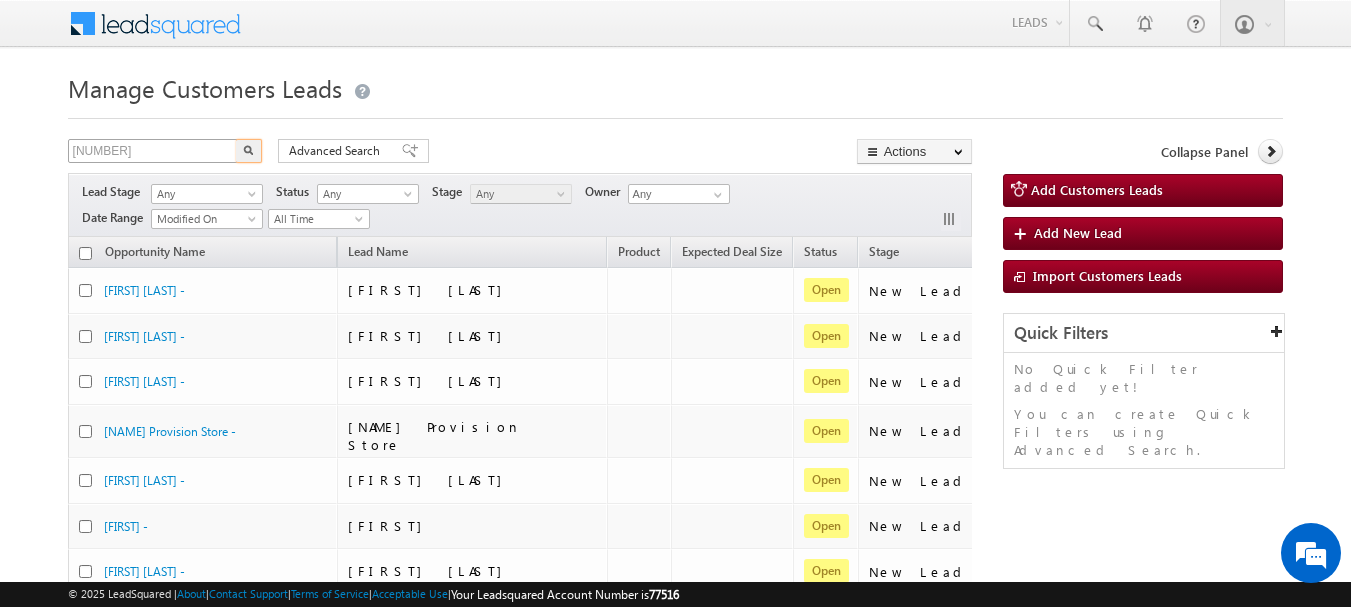 click at bounding box center (249, 151) 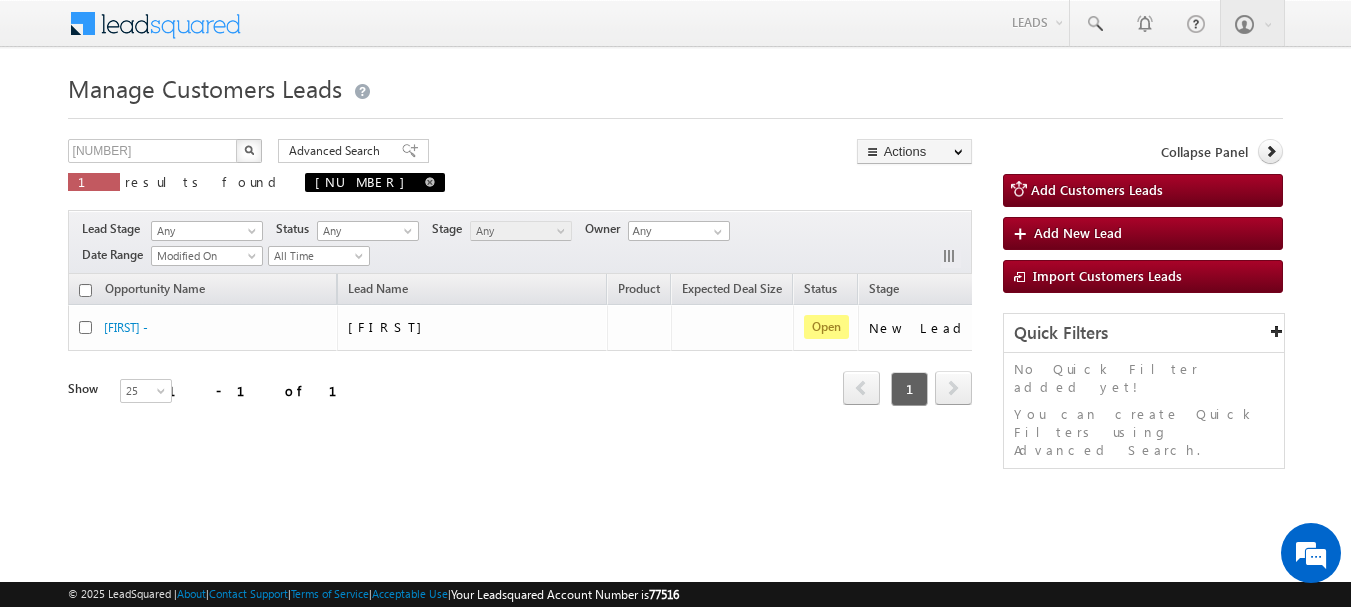 click at bounding box center [430, 182] 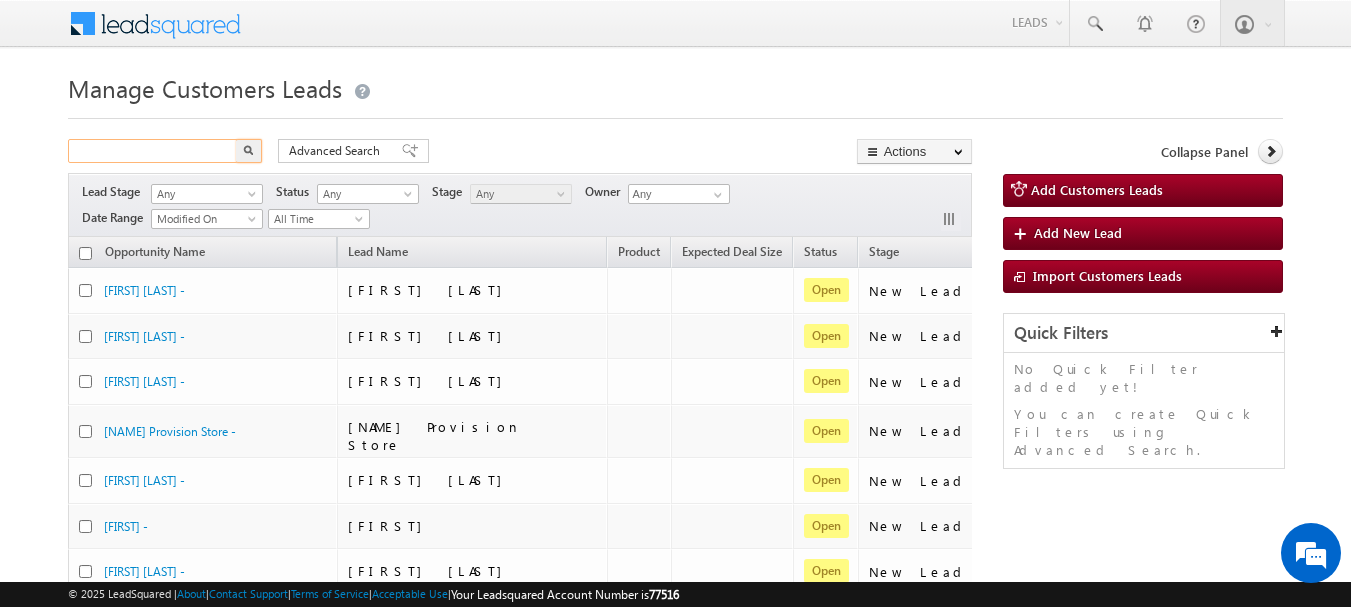 click at bounding box center [153, 151] 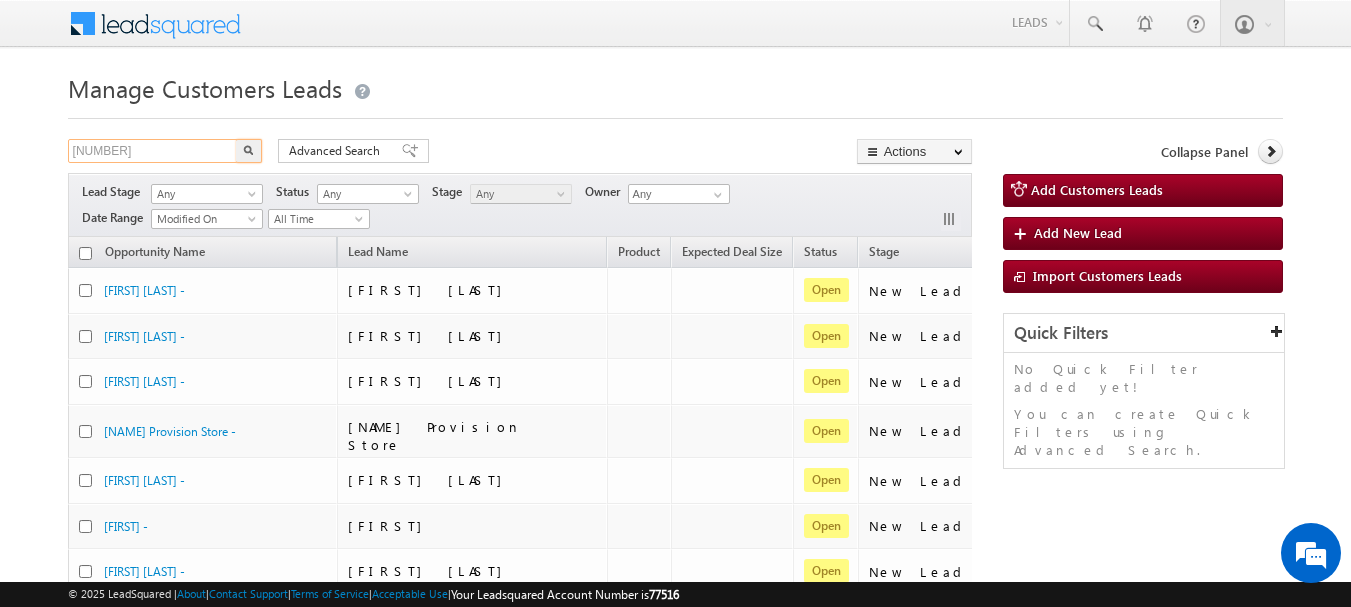 type on "[NUMBER]" 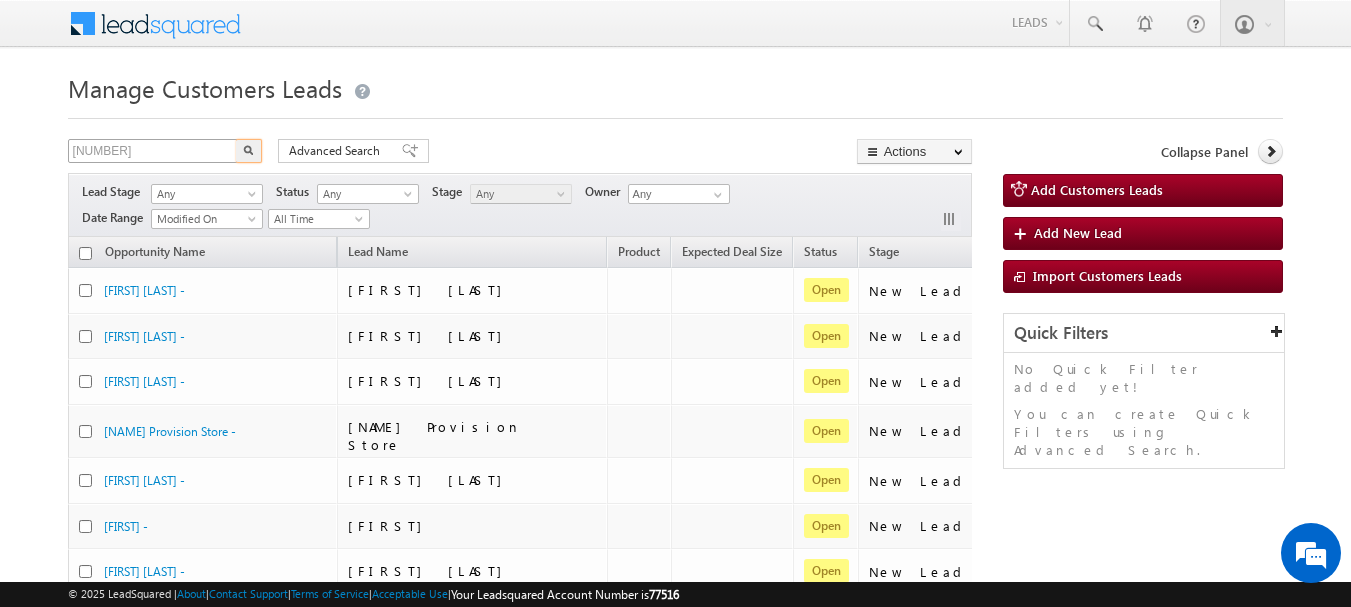 click at bounding box center (249, 151) 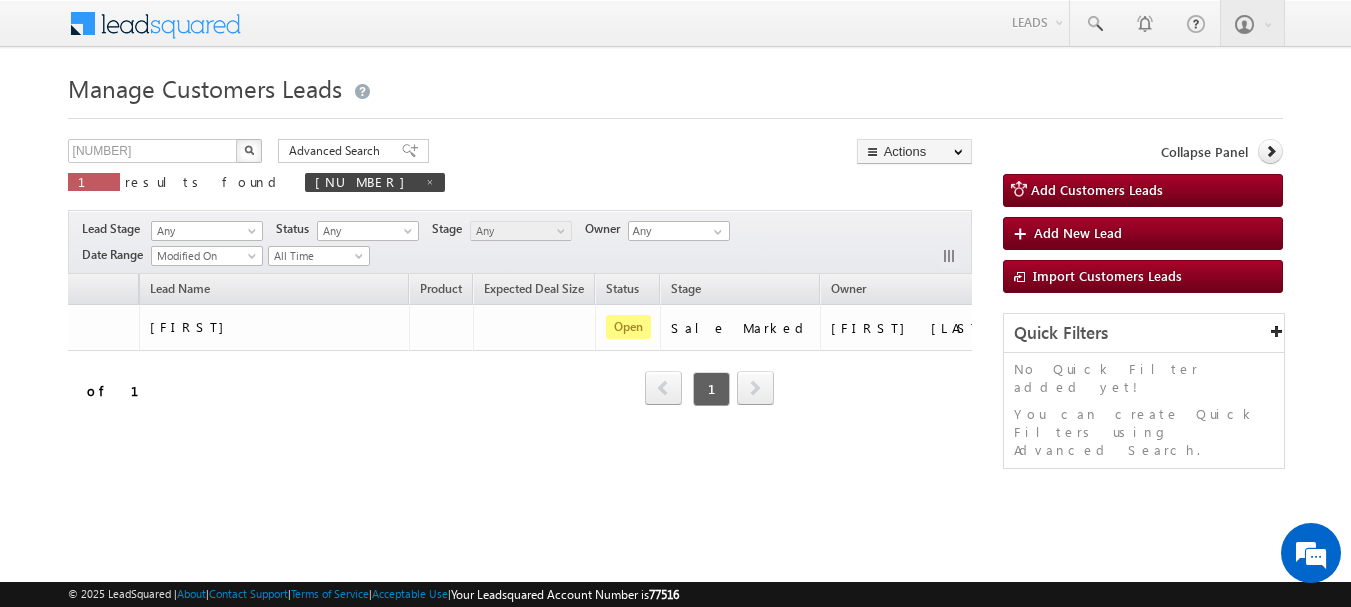 scroll, scrollTop: 0, scrollLeft: 200, axis: horizontal 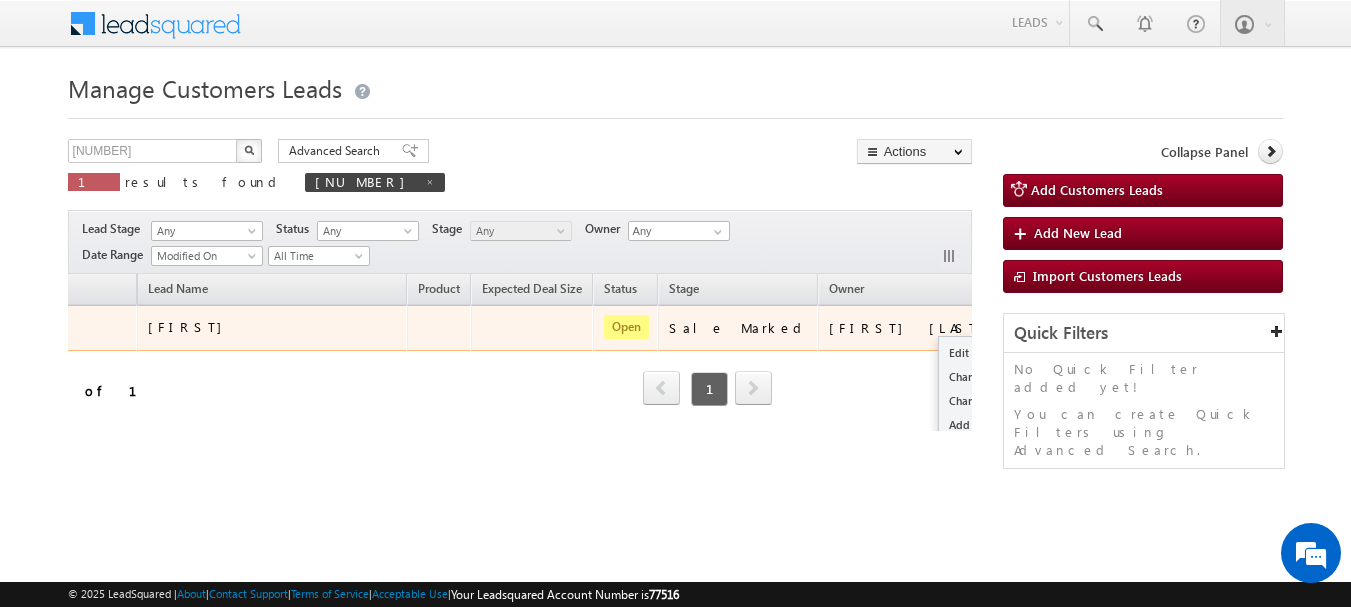 click at bounding box center [1029, 326] 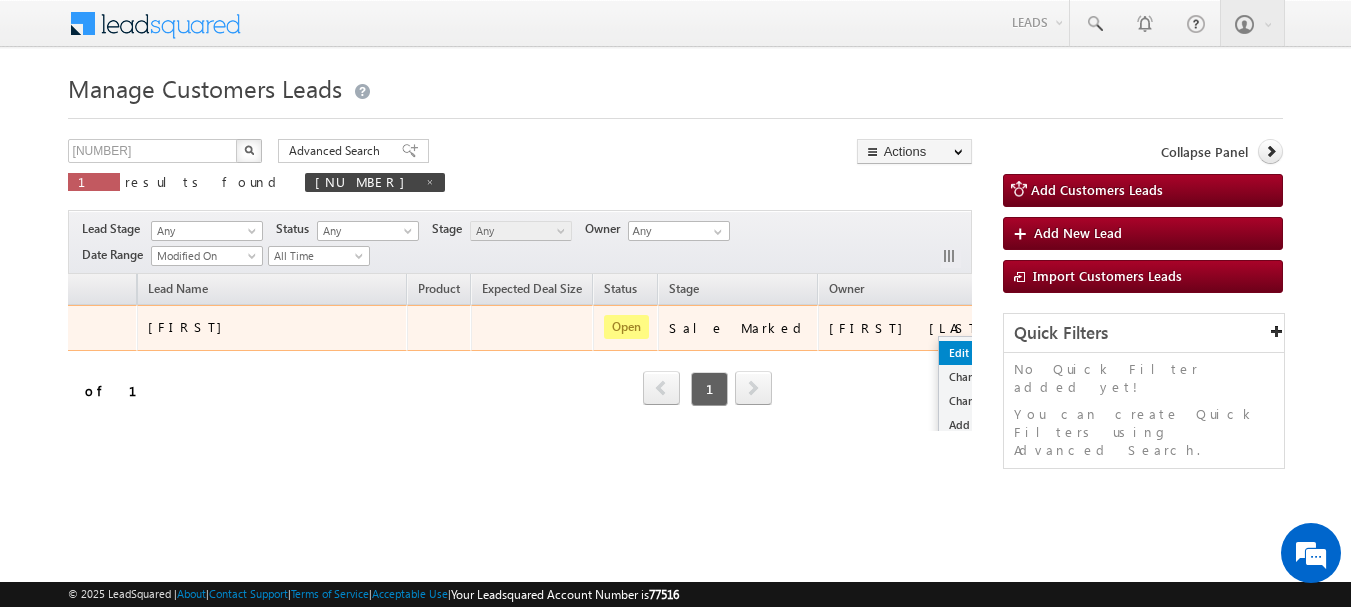 click on "Edit" at bounding box center (989, 353) 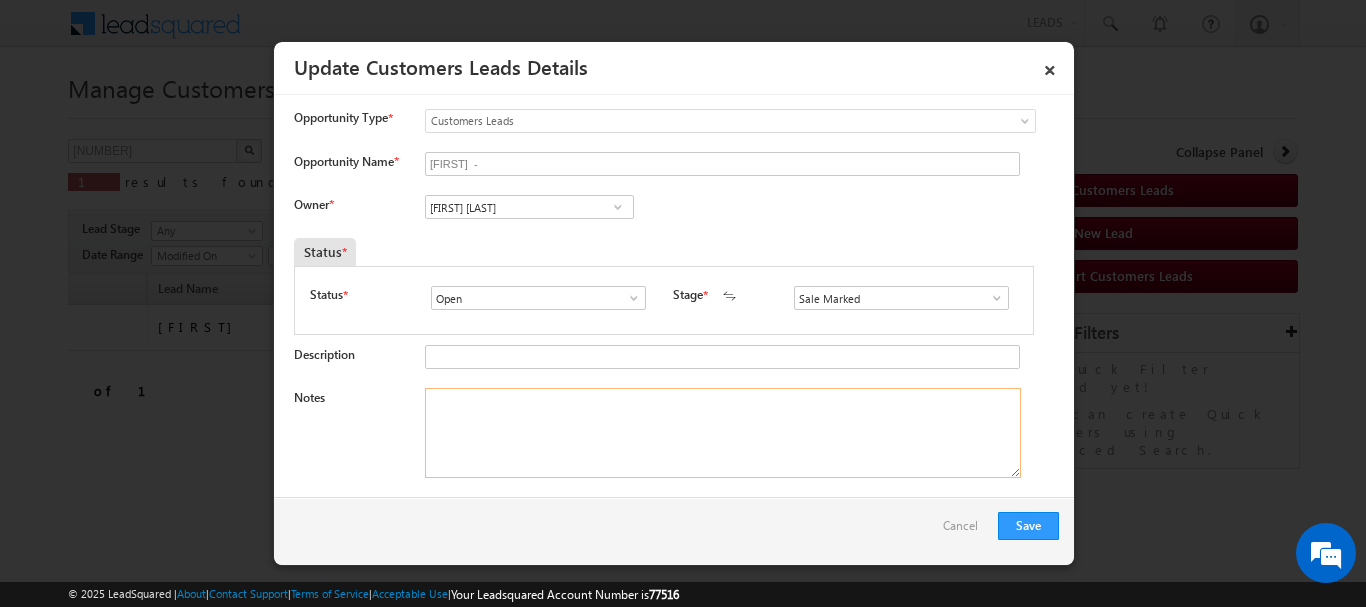 click on "Notes" at bounding box center [723, 433] 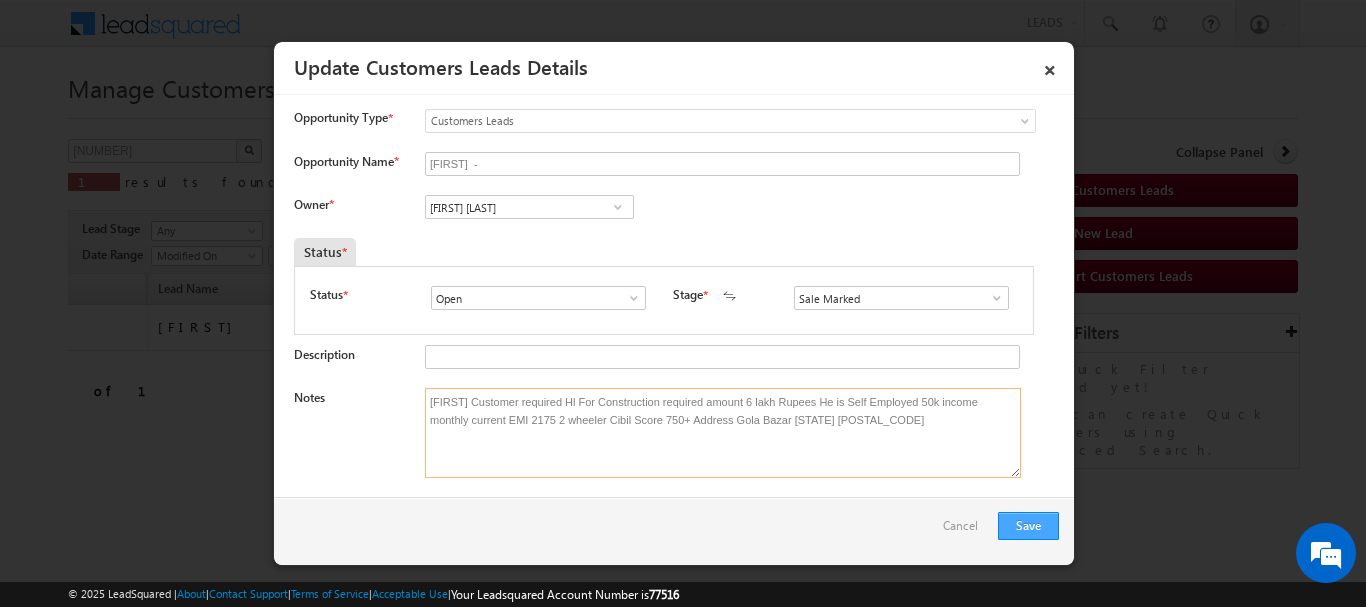 type on "[FIRST]  Customer required Hl For Construction required amount 6 lakh Rupees He is Self Employed 50k income monthly current EMI 2175 2 wheeler  Cibil Score 750+ Address [STREET] [CITY] [STATE] [POSTAL_CODE]" 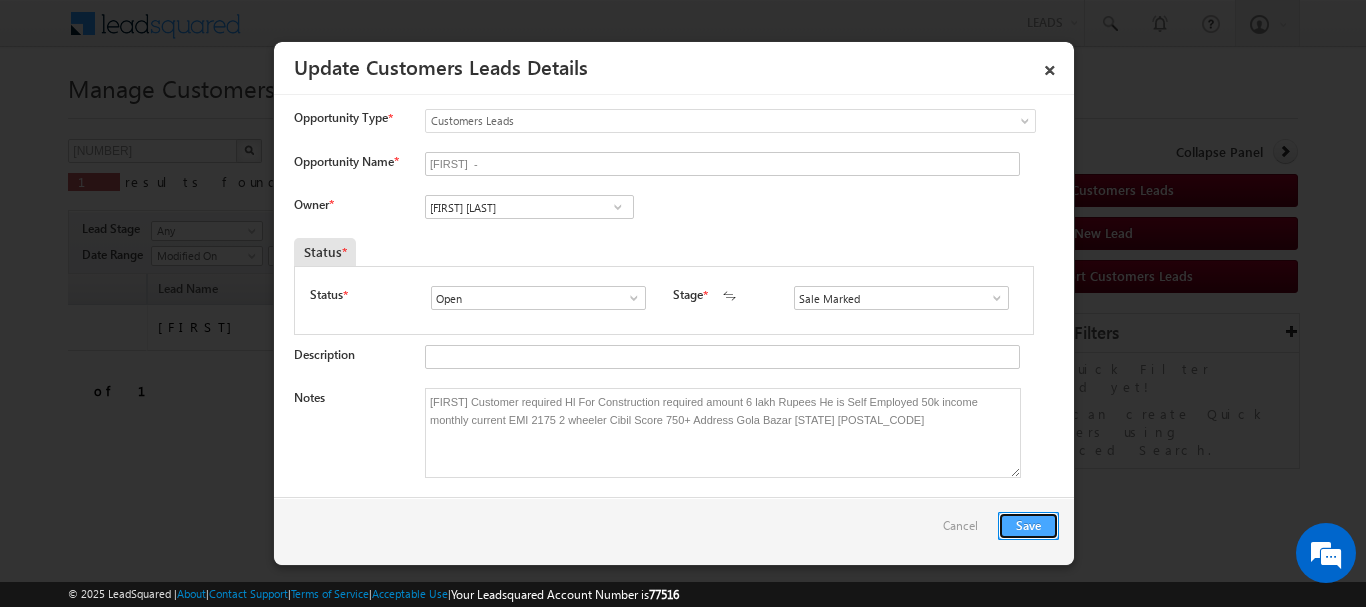 click on "Save" at bounding box center [1028, 526] 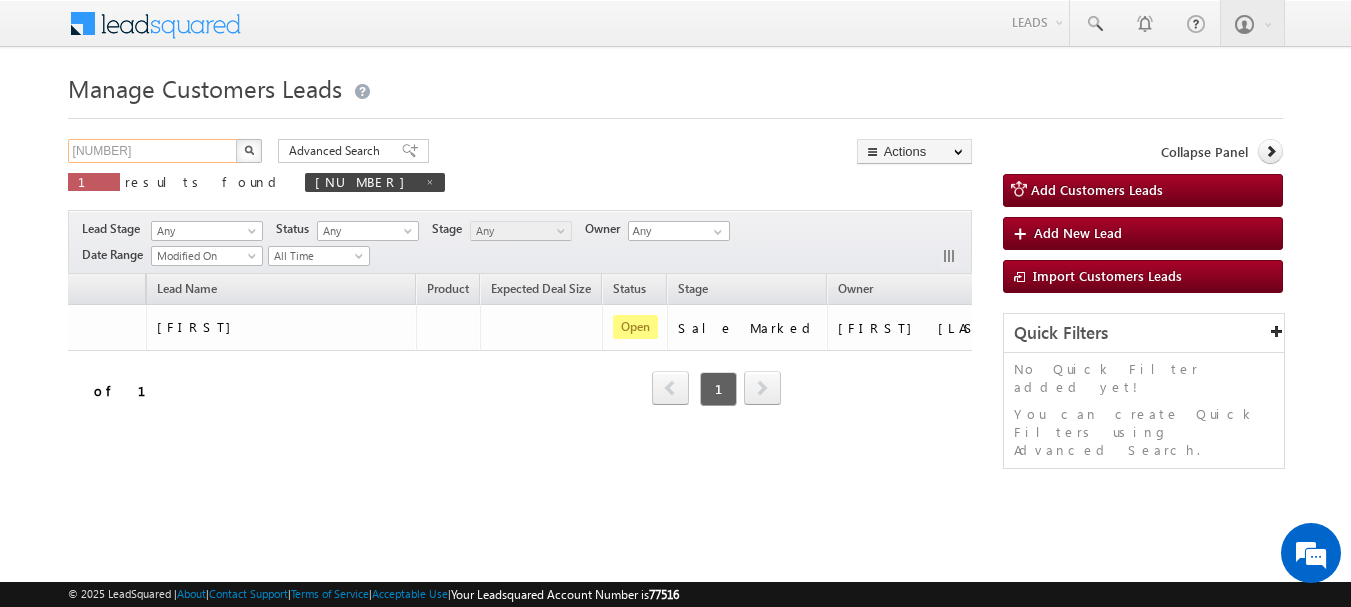 click on "[NUMBER]" at bounding box center (153, 151) 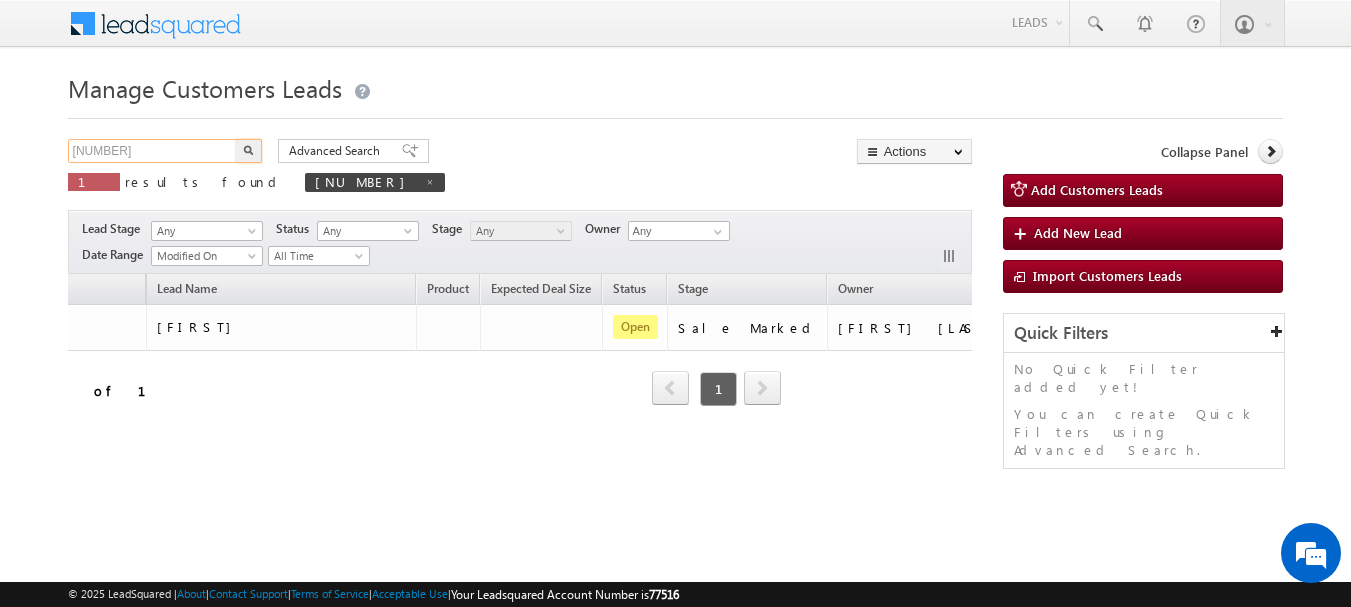 click on "[NUMBER]" at bounding box center (153, 151) 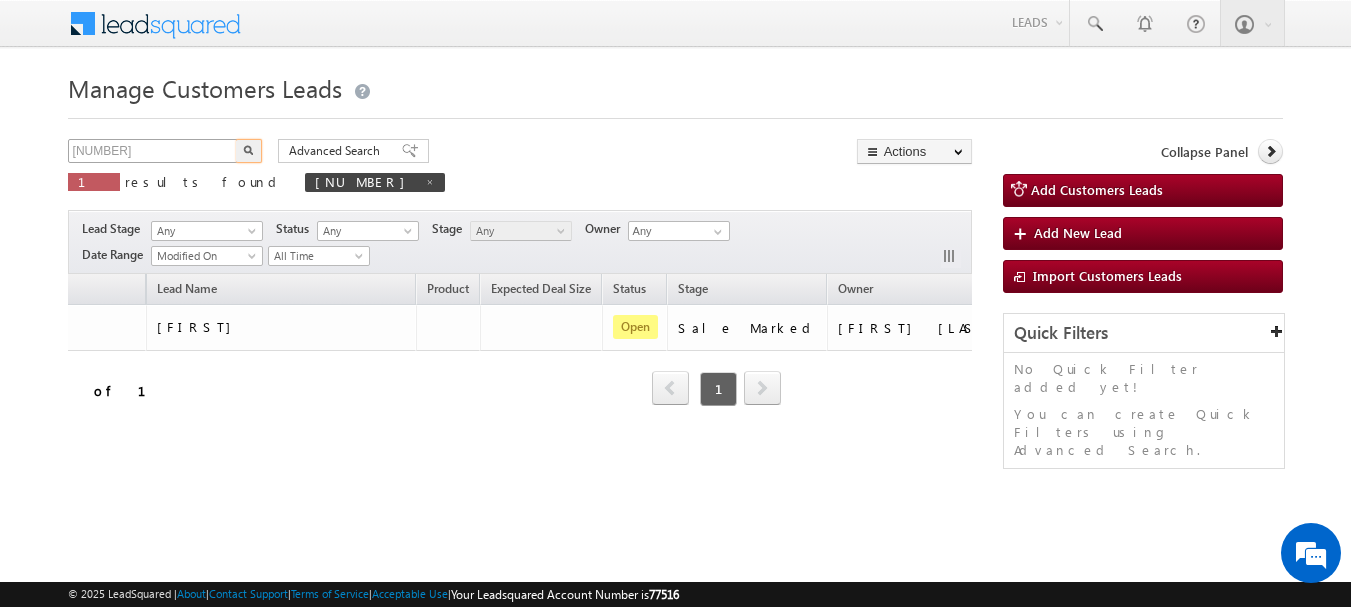 click at bounding box center [249, 151] 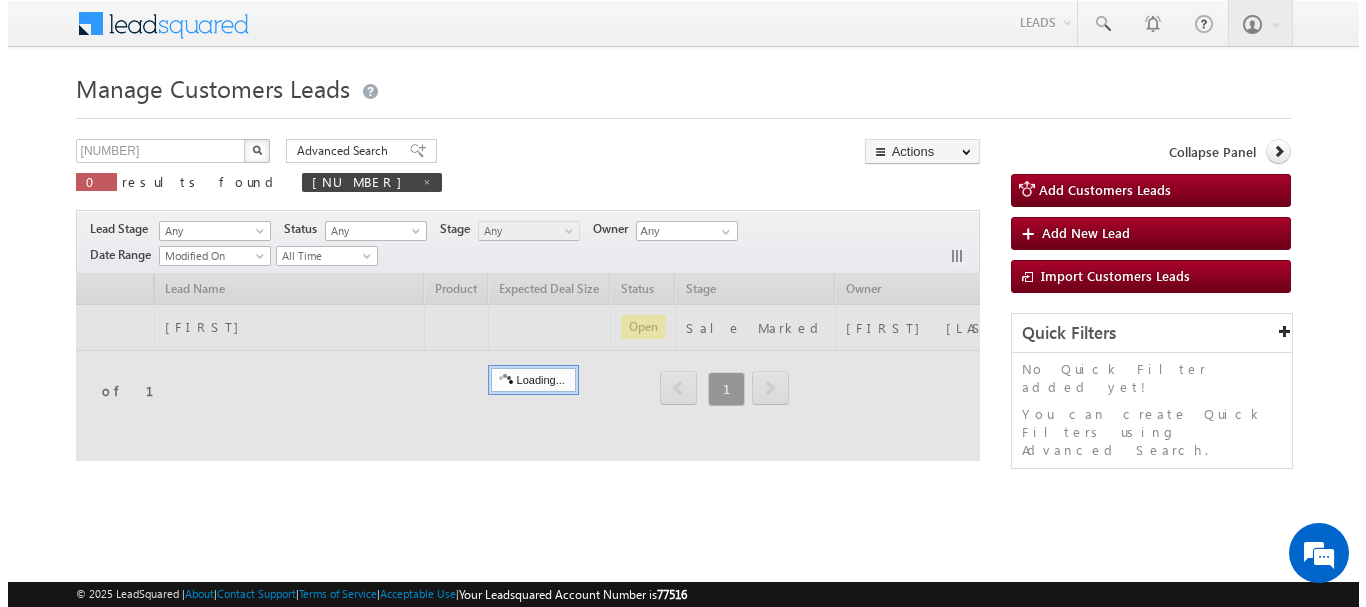 scroll, scrollTop: 0, scrollLeft: 141, axis: horizontal 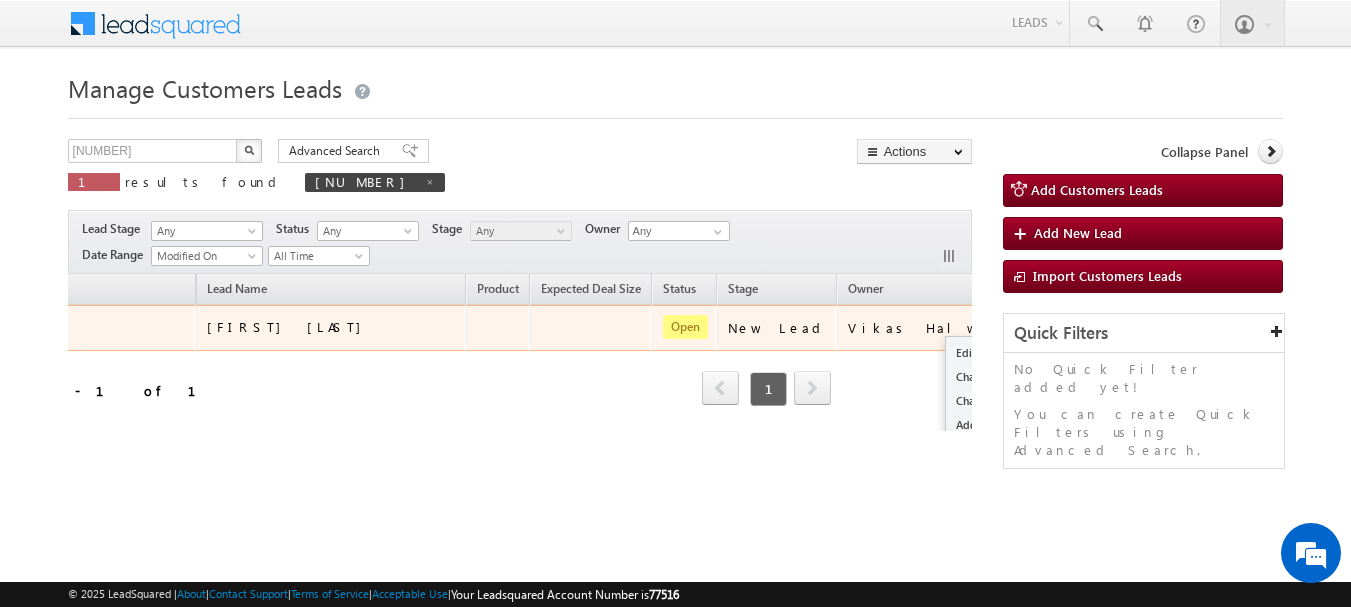 click at bounding box center (1036, 327) 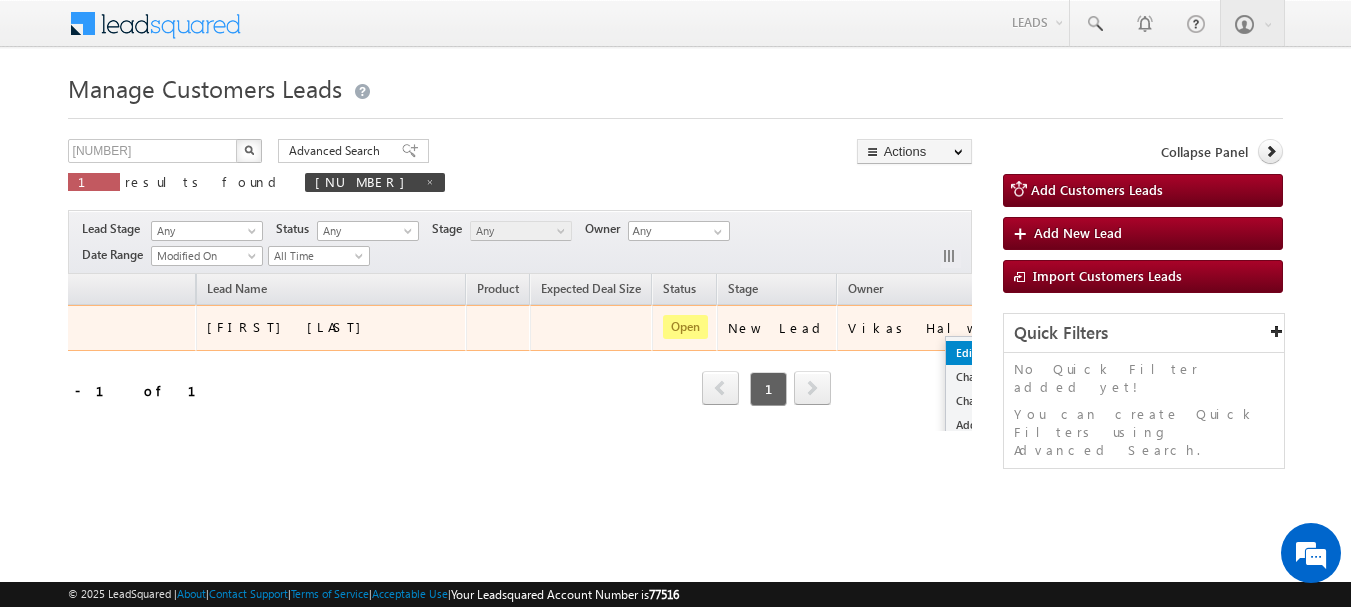 click on "Edit" at bounding box center [996, 353] 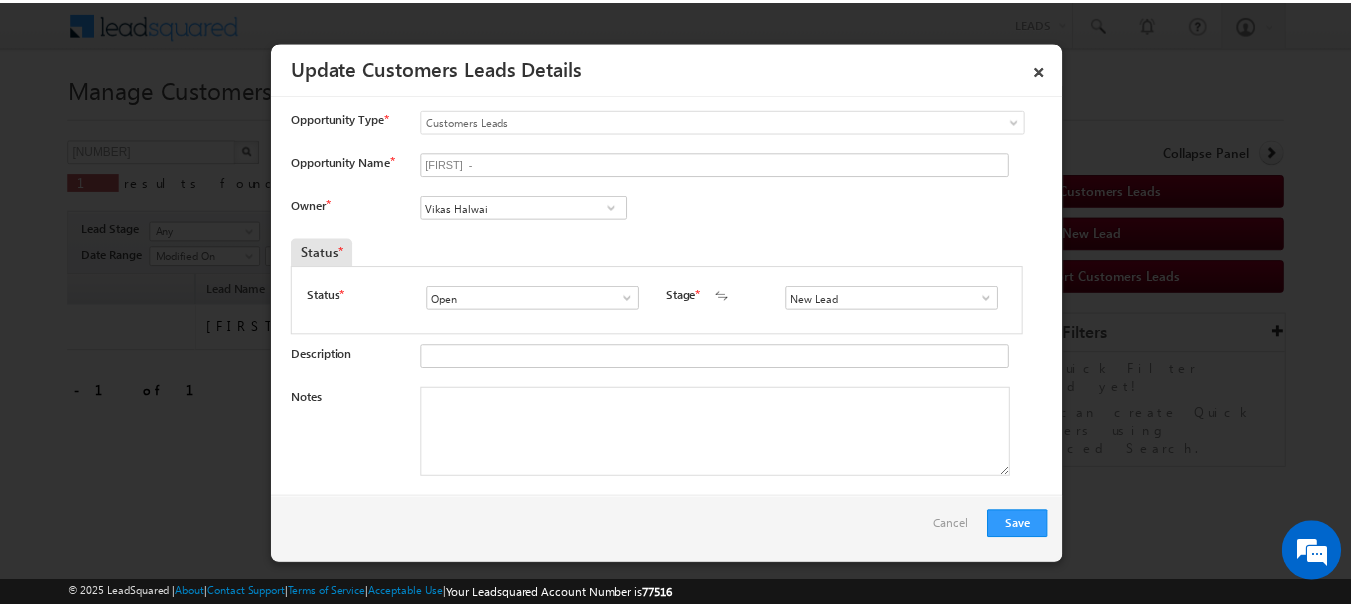 scroll, scrollTop: 0, scrollLeft: 131, axis: horizontal 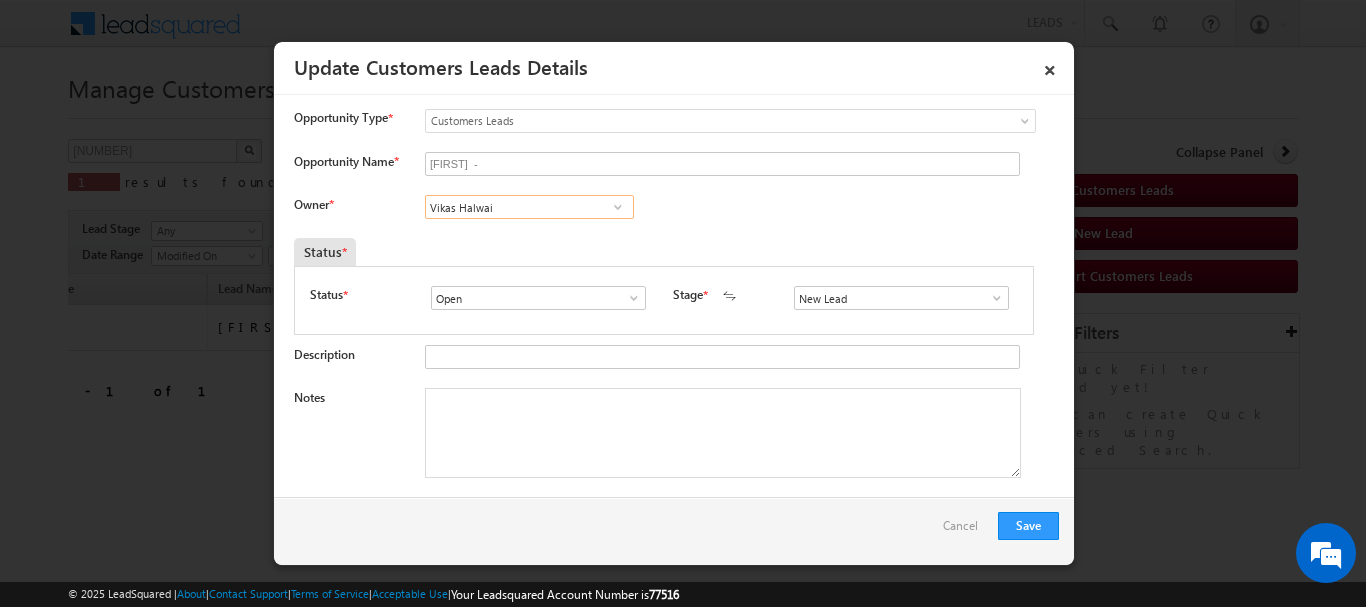 click on "Vikas Halwai" at bounding box center [529, 207] 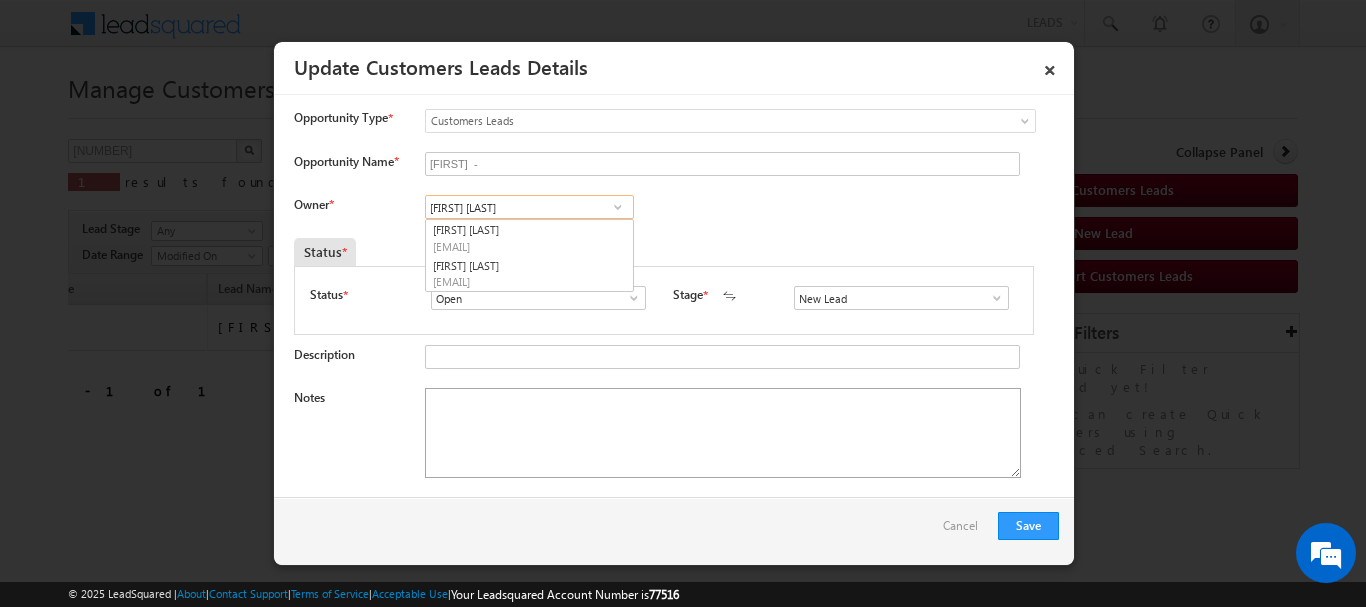 type on "Atul Kumar" 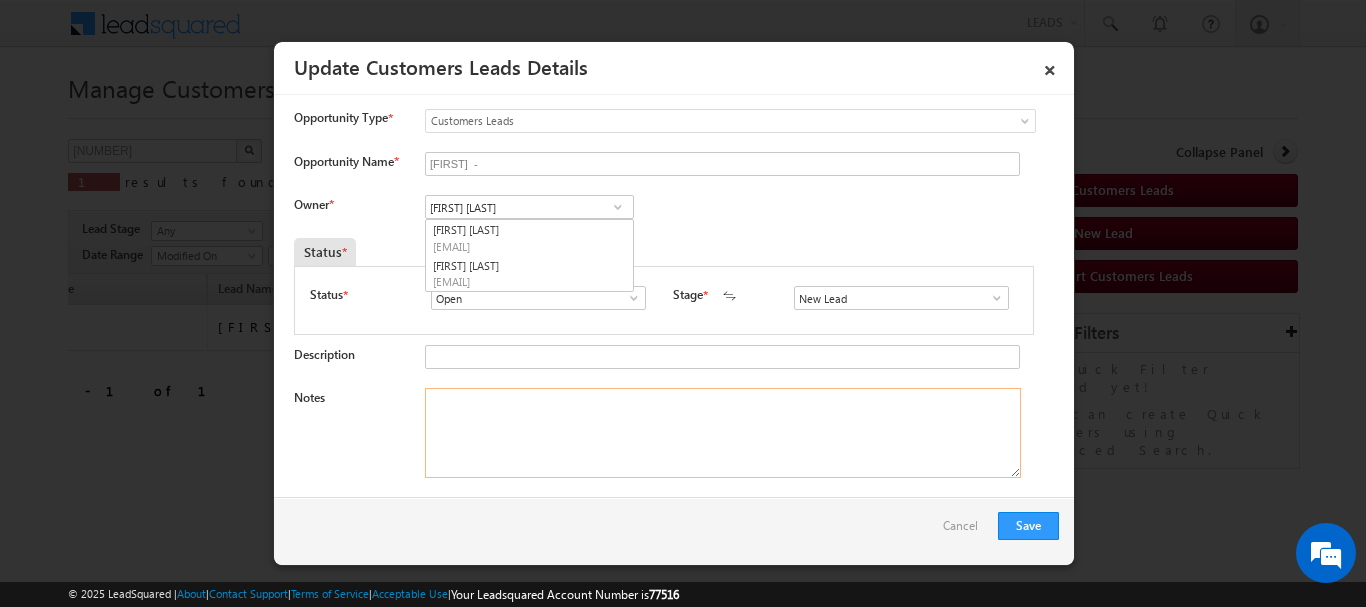 click on "Notes" at bounding box center (723, 433) 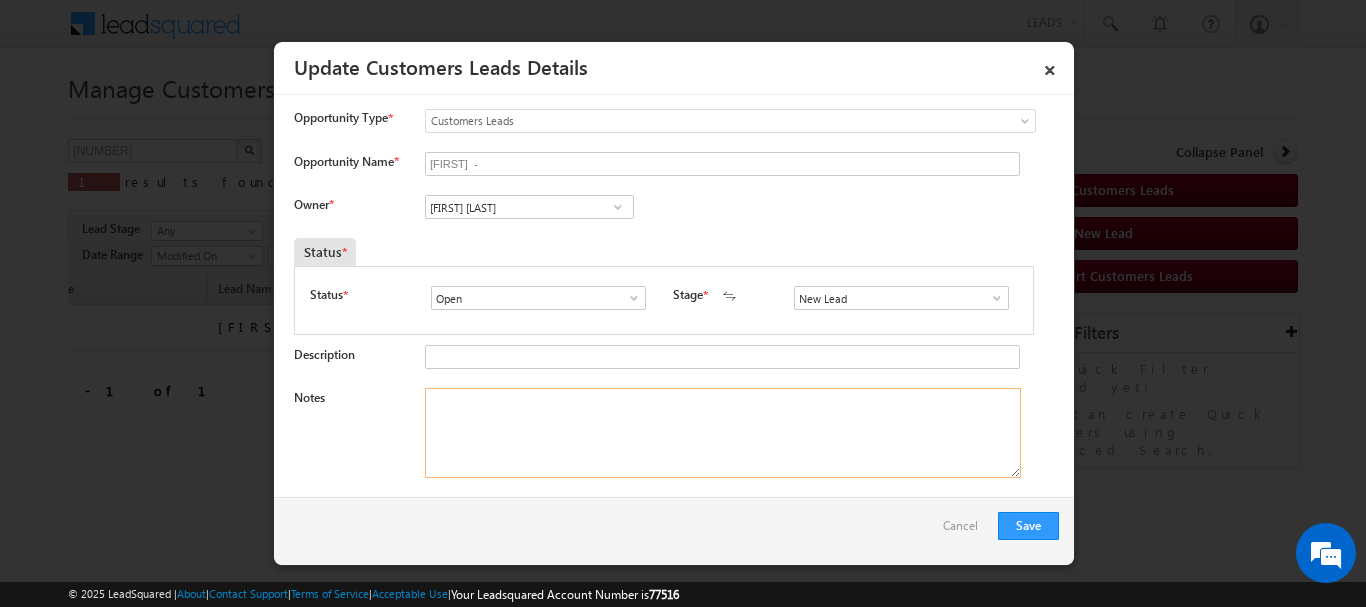 paste on "Braj Mohan Customer Required Hl For Construction Required  5 lakh  he is salaried 20k income current EMI 2k  Cibil Score 700  Address 6RH2+6R8, Ismilpur Budhena, Uttar Pradesh 203132" 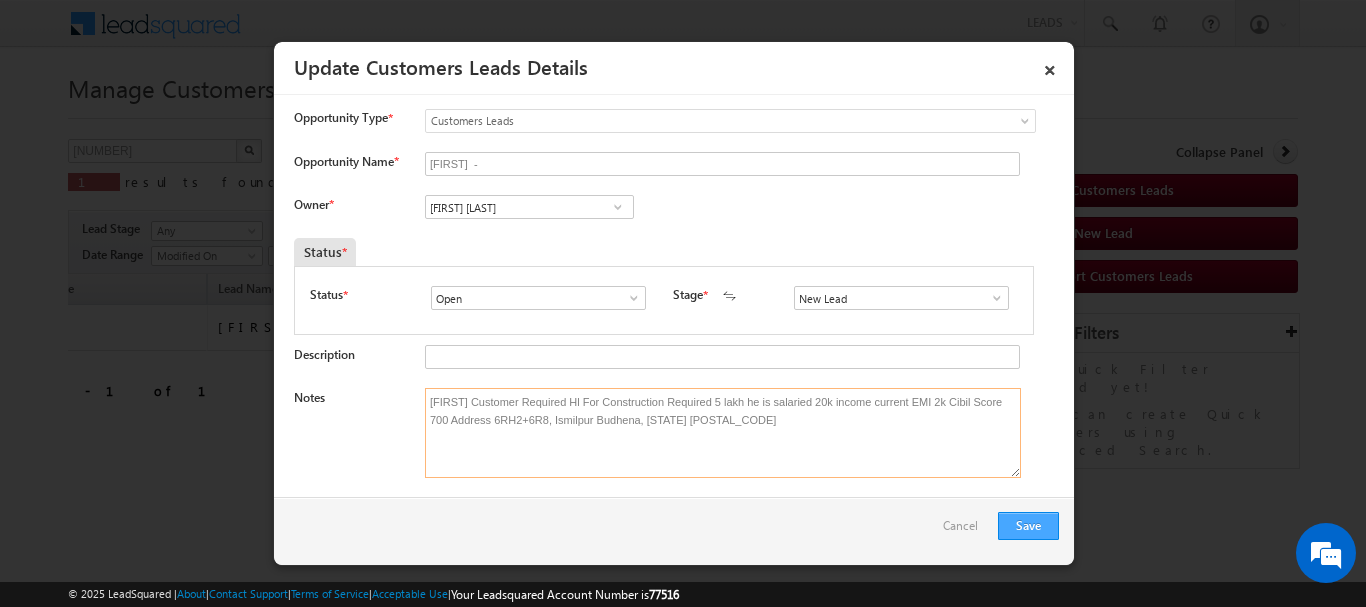 type on "Braj Mohan Customer Required Hl For Construction Required  5 lakh  he is salaried 20k income current EMI 2k  Cibil Score 700  Address 6RH2+6R8, Ismilpur Budhena, Uttar Pradesh 203132" 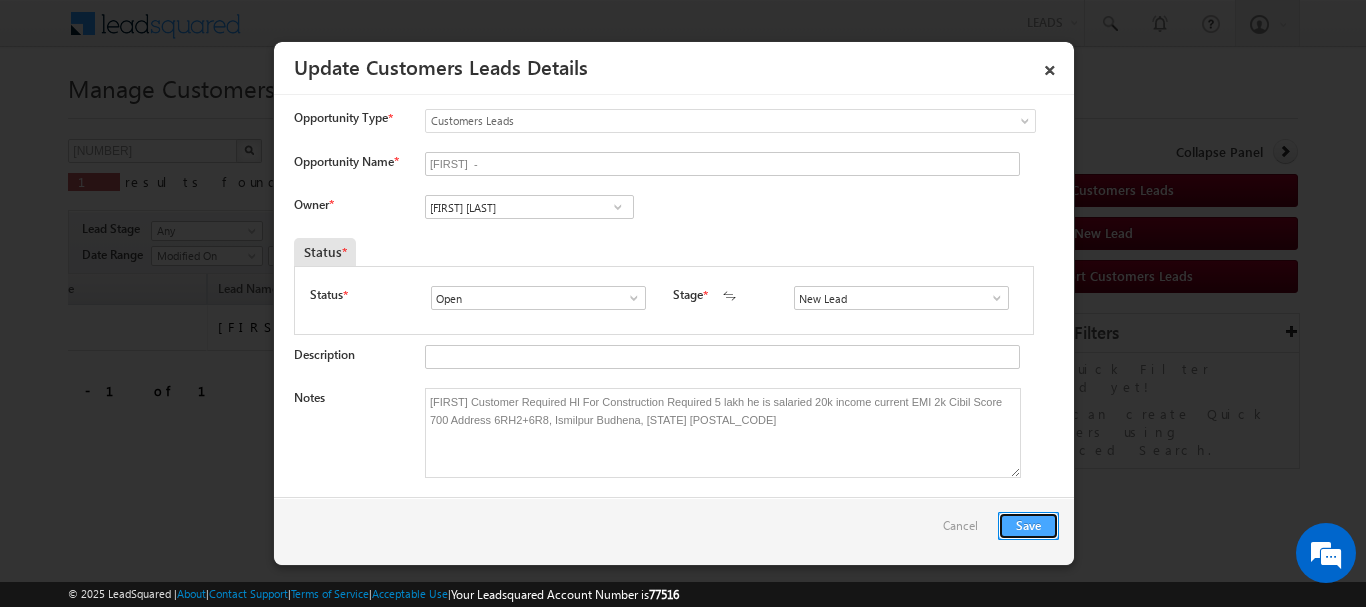 click on "Save" at bounding box center [1028, 526] 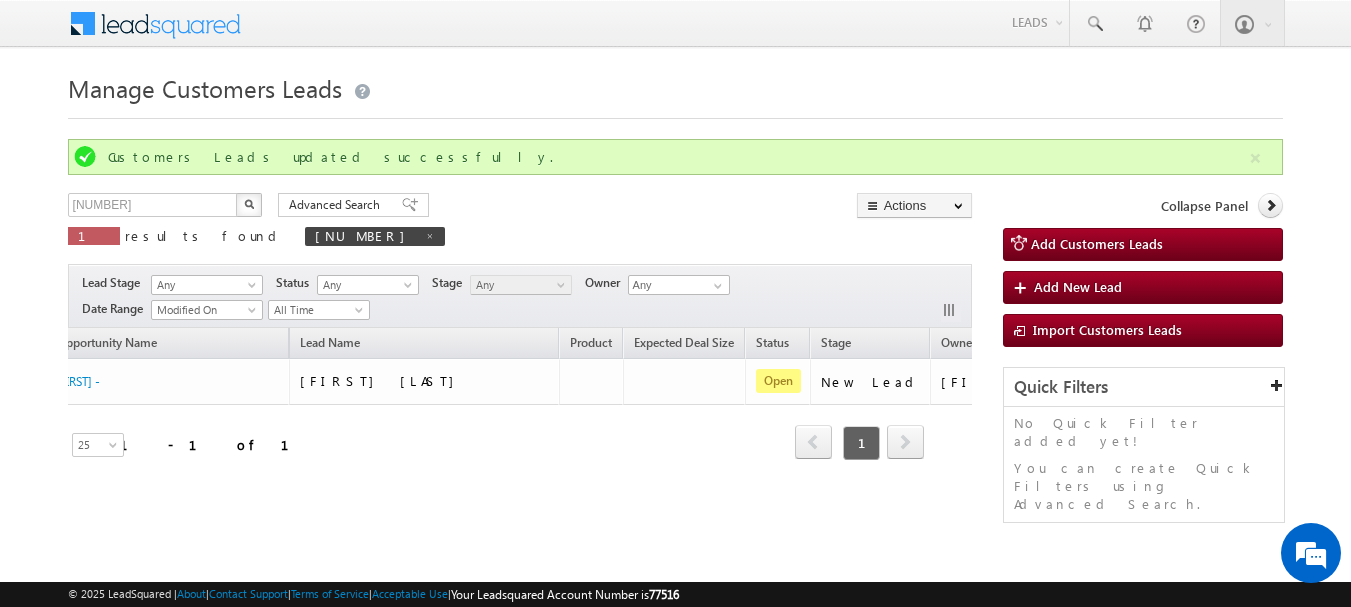 scroll, scrollTop: 0, scrollLeft: 0, axis: both 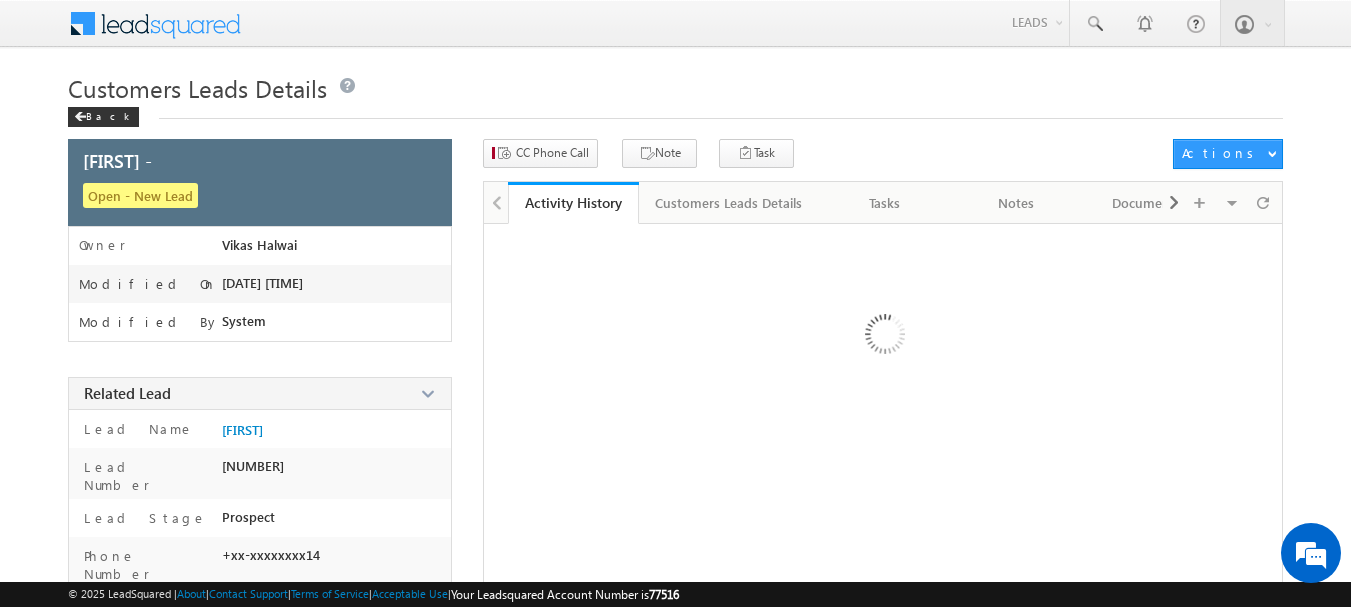 click on "CC Phone Call
Note
Task
Actions Automation   Report" at bounding box center [883, 160] 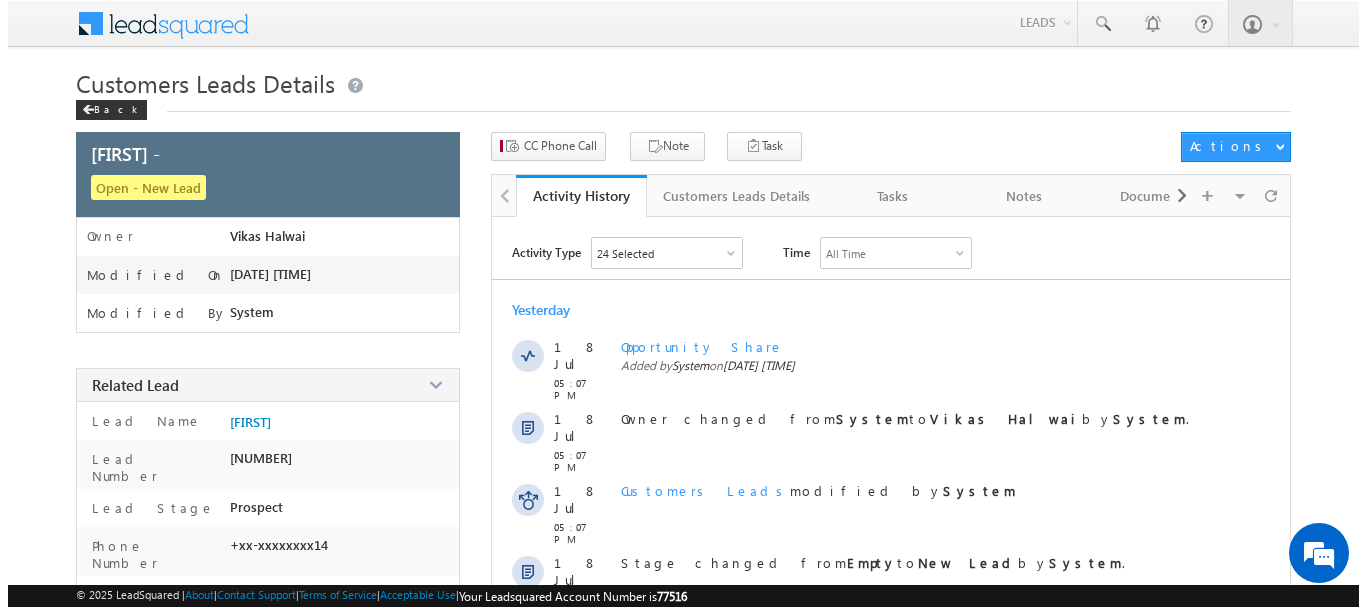 scroll, scrollTop: 0, scrollLeft: 0, axis: both 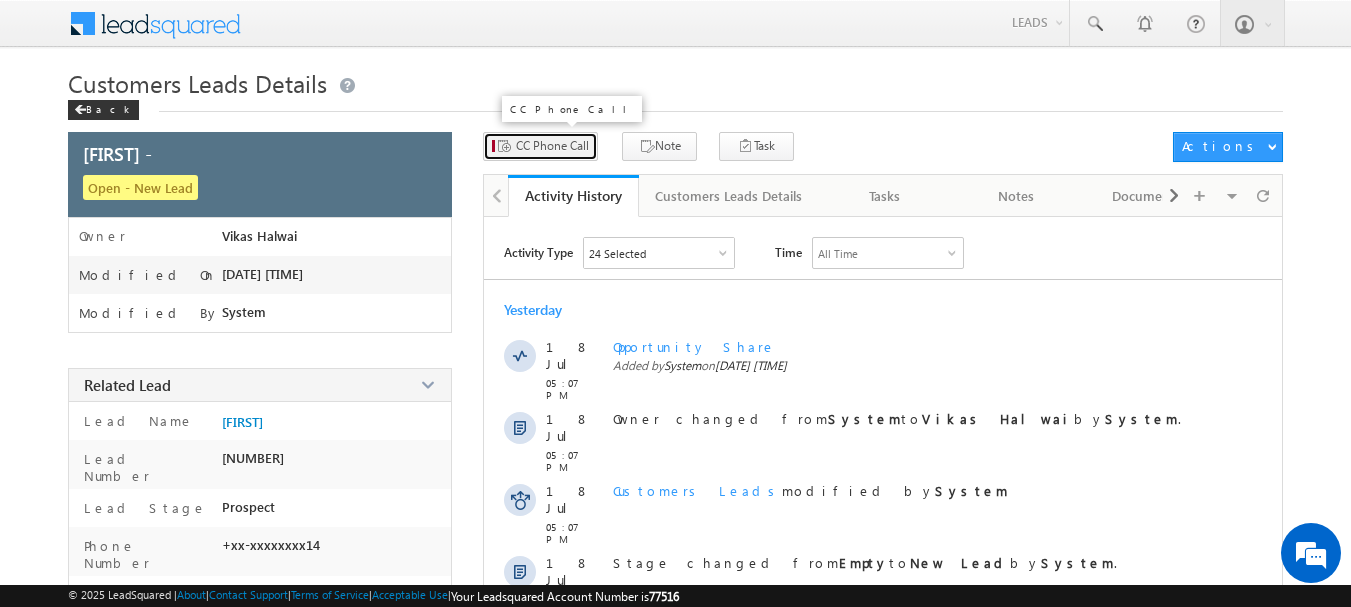 click on "CC Phone Call" at bounding box center [552, 146] 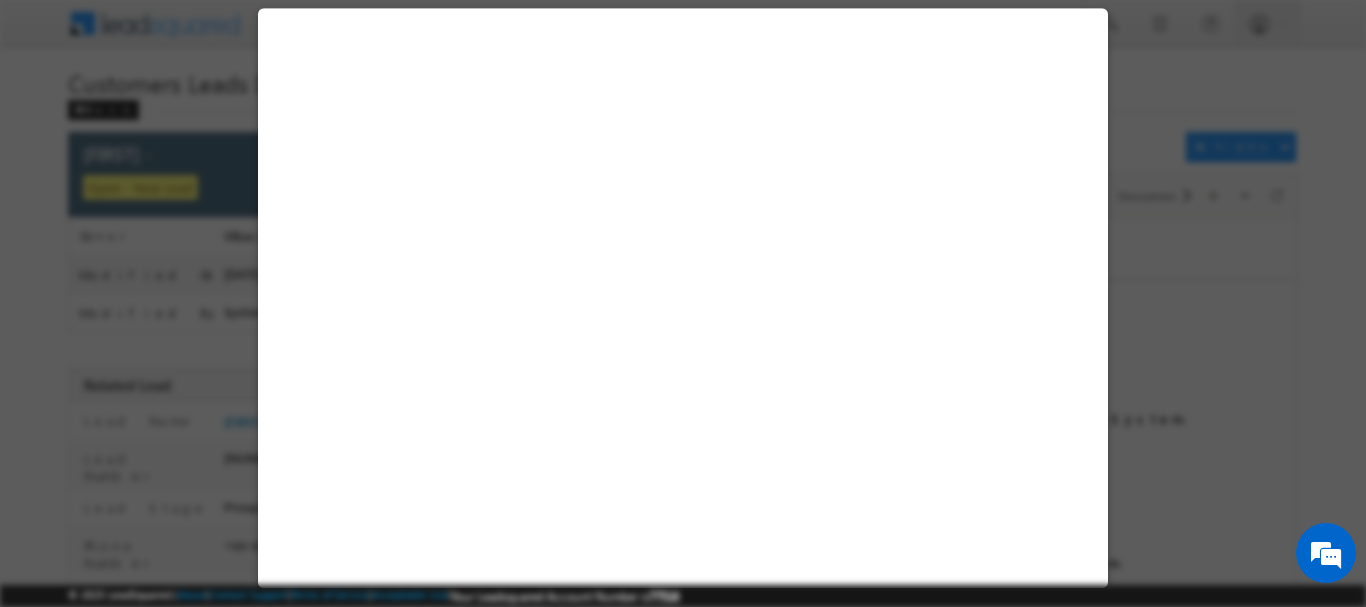 select on "Gorakhpur" 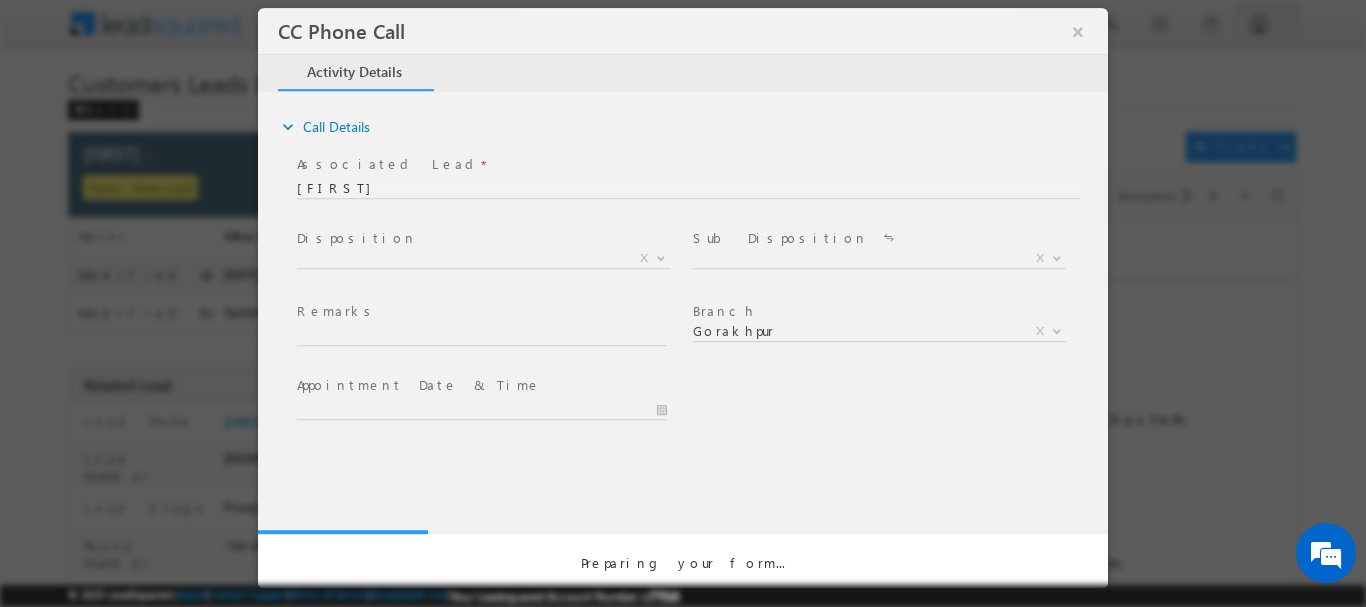 scroll, scrollTop: 0, scrollLeft: 0, axis: both 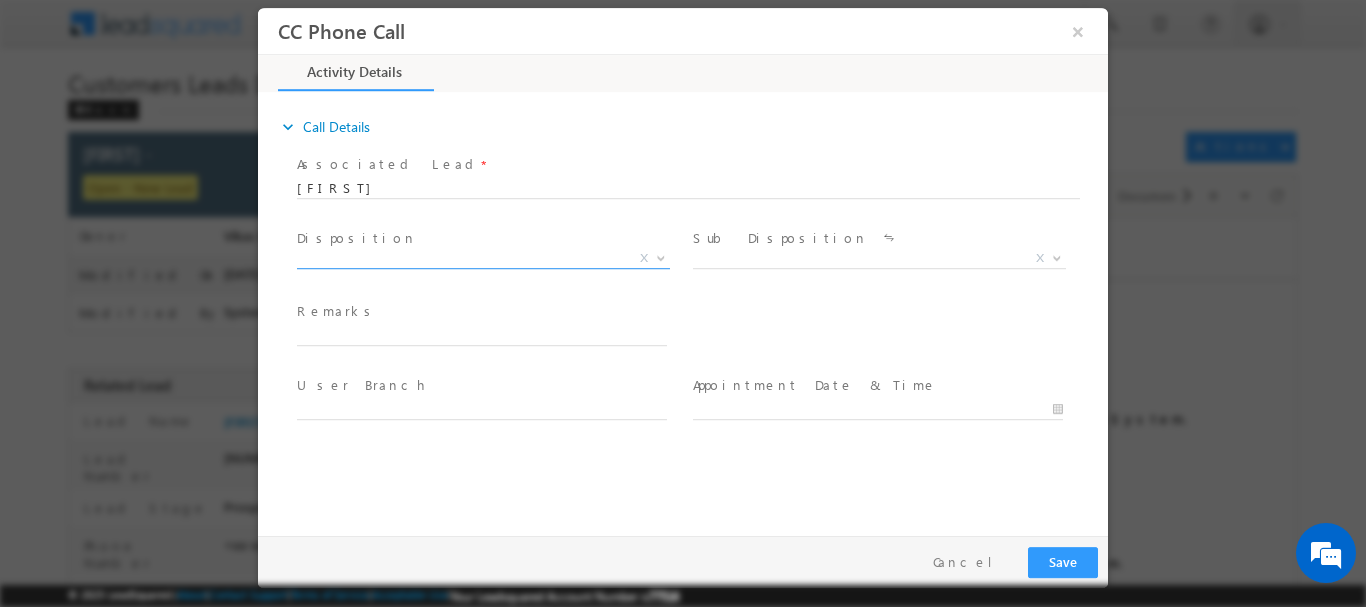 click on "X" at bounding box center [483, 258] 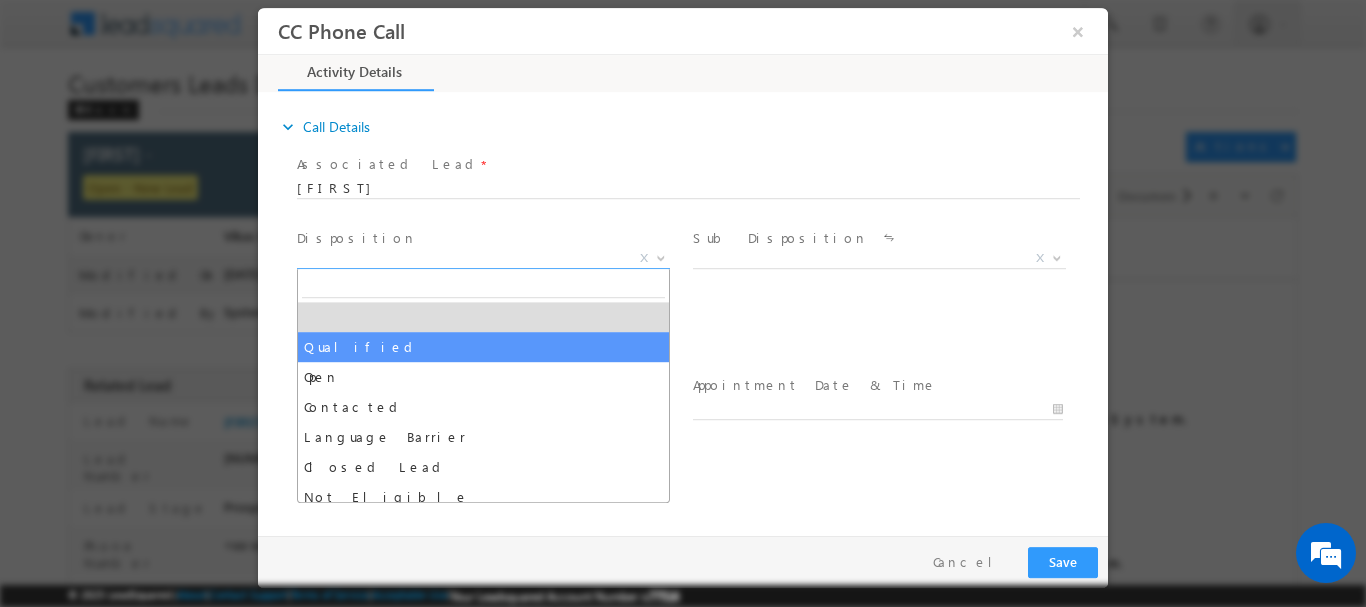 select on "Qualified" 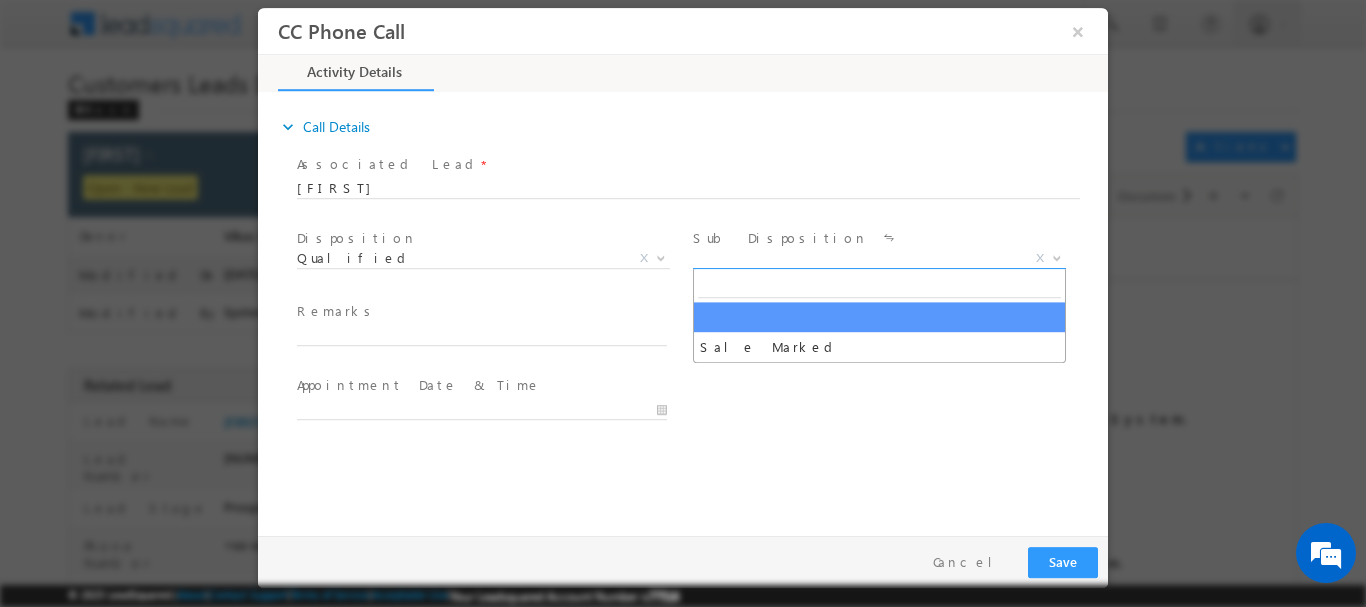 click on "X" at bounding box center (879, 258) 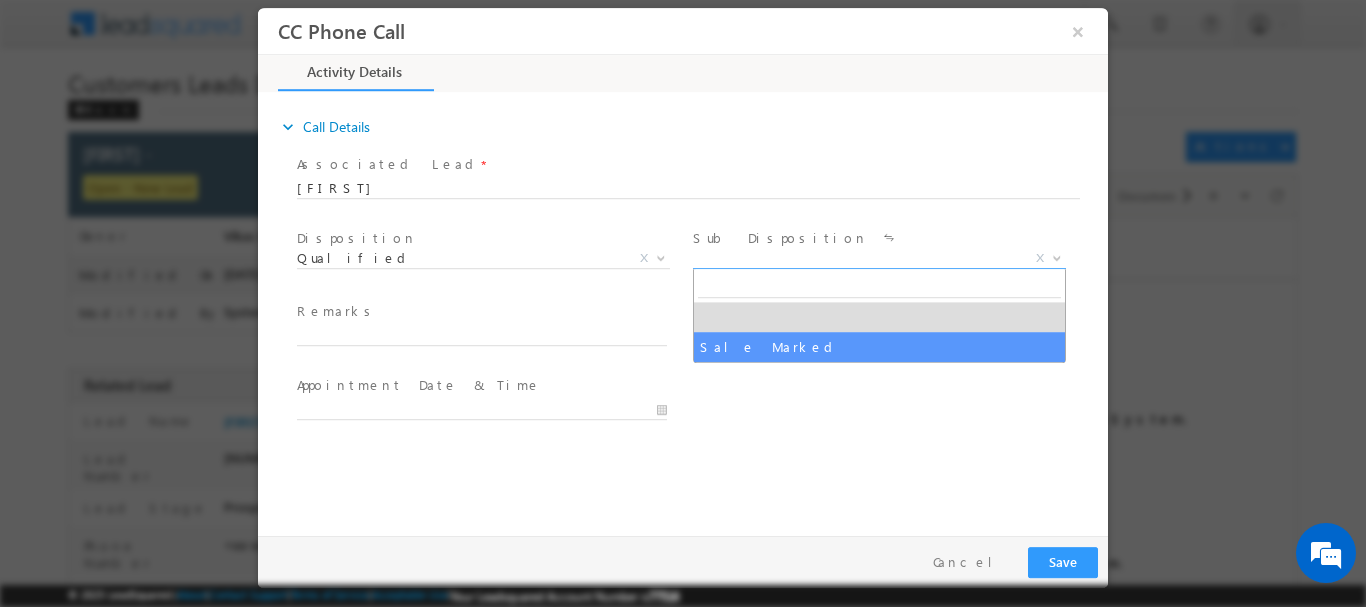 select on "Sale Marked" 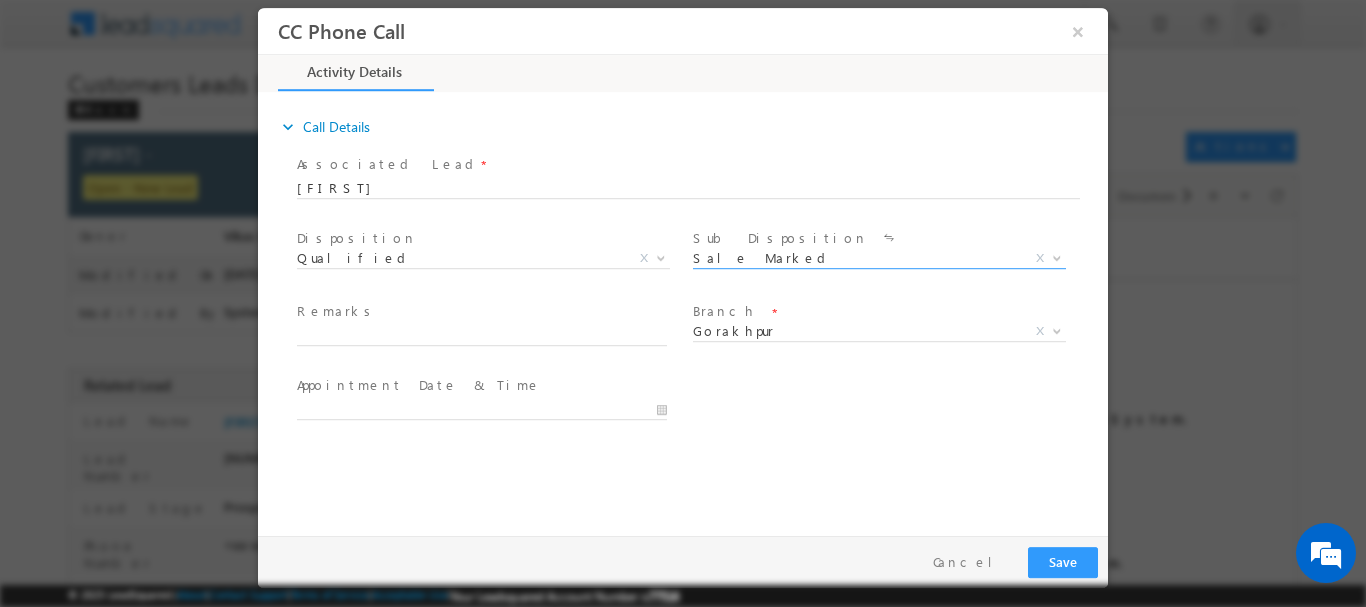 scroll, scrollTop: 0, scrollLeft: 0, axis: both 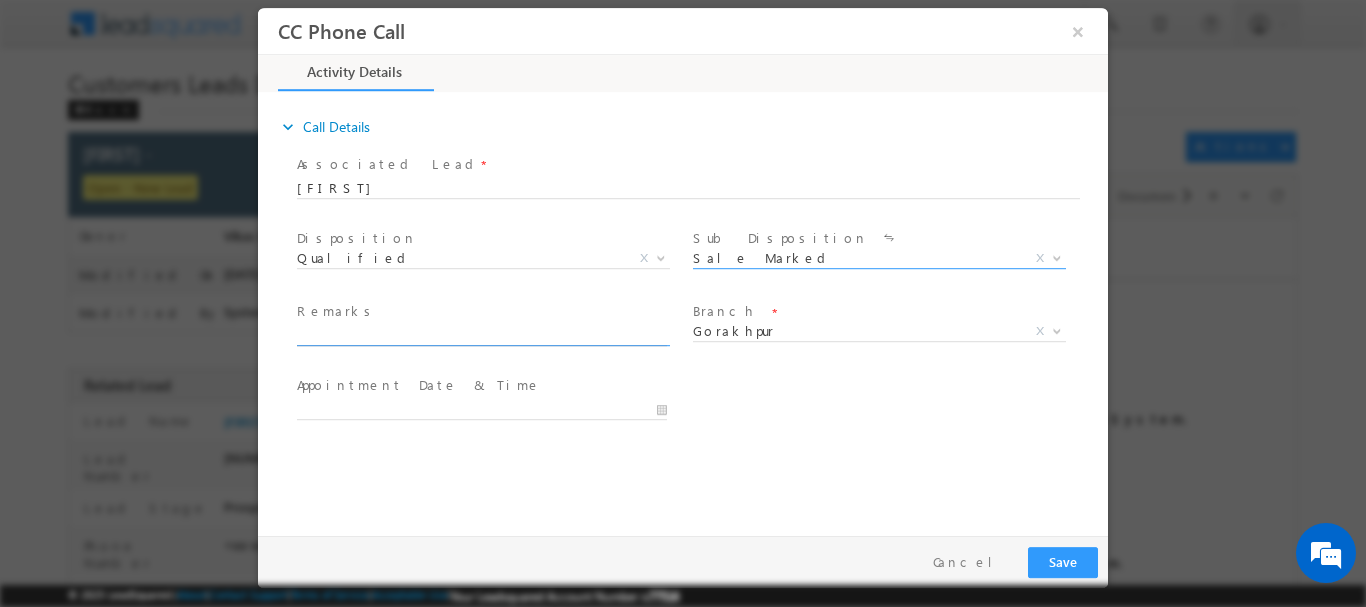 click at bounding box center [482, 335] 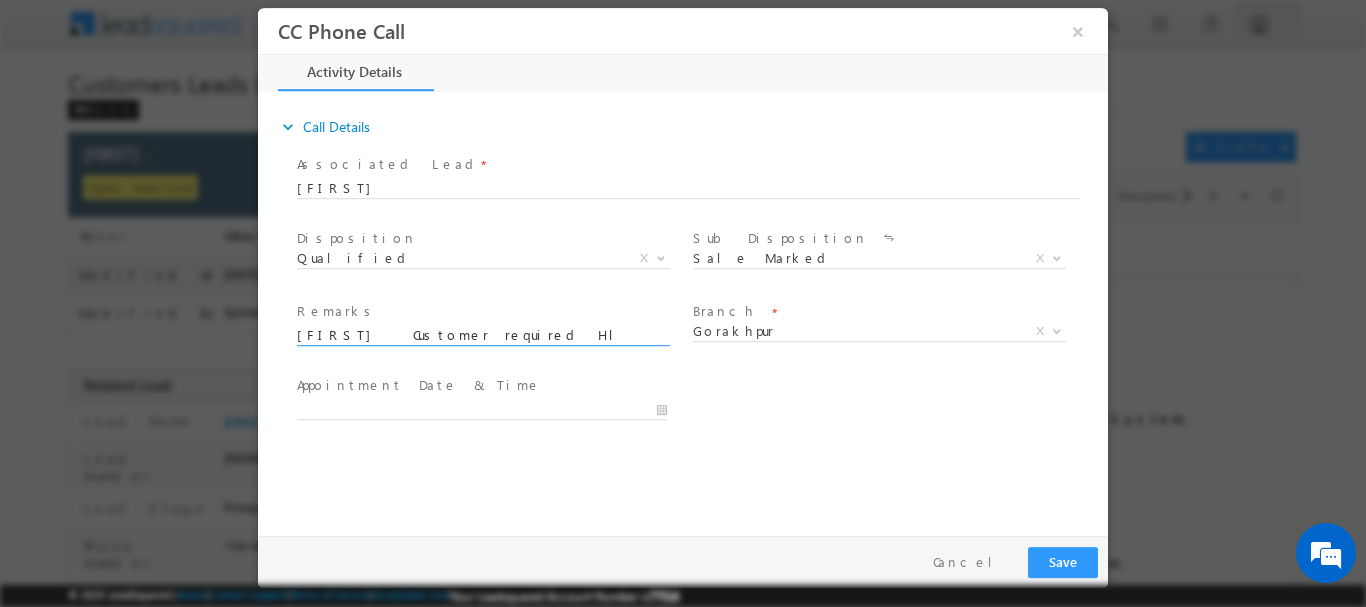scroll, scrollTop: 0, scrollLeft: 831, axis: horizontal 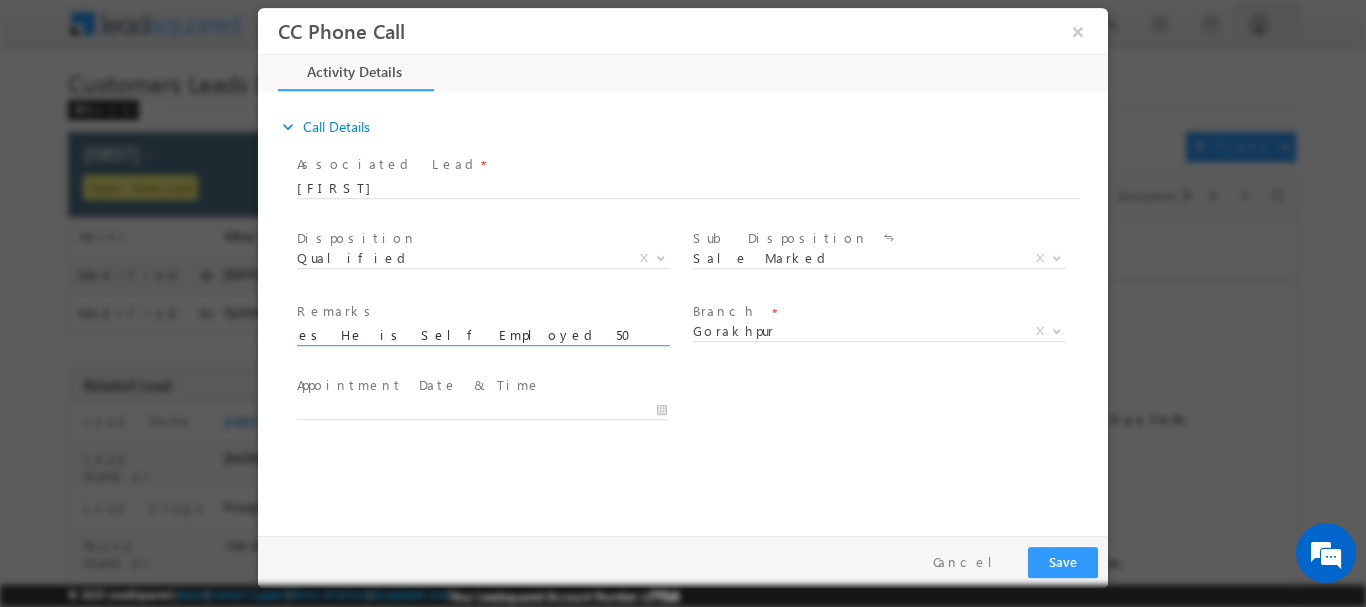 type on "[FIRST]  Customer required Hl For Construction required amount 6 lakh Rupees He is Self Employed 50k income monthly current EMI 2175 2 wheeler  Cibil Score 750+ Address [STREET] [CITY] [STATE] [POSTAL_CODE]" 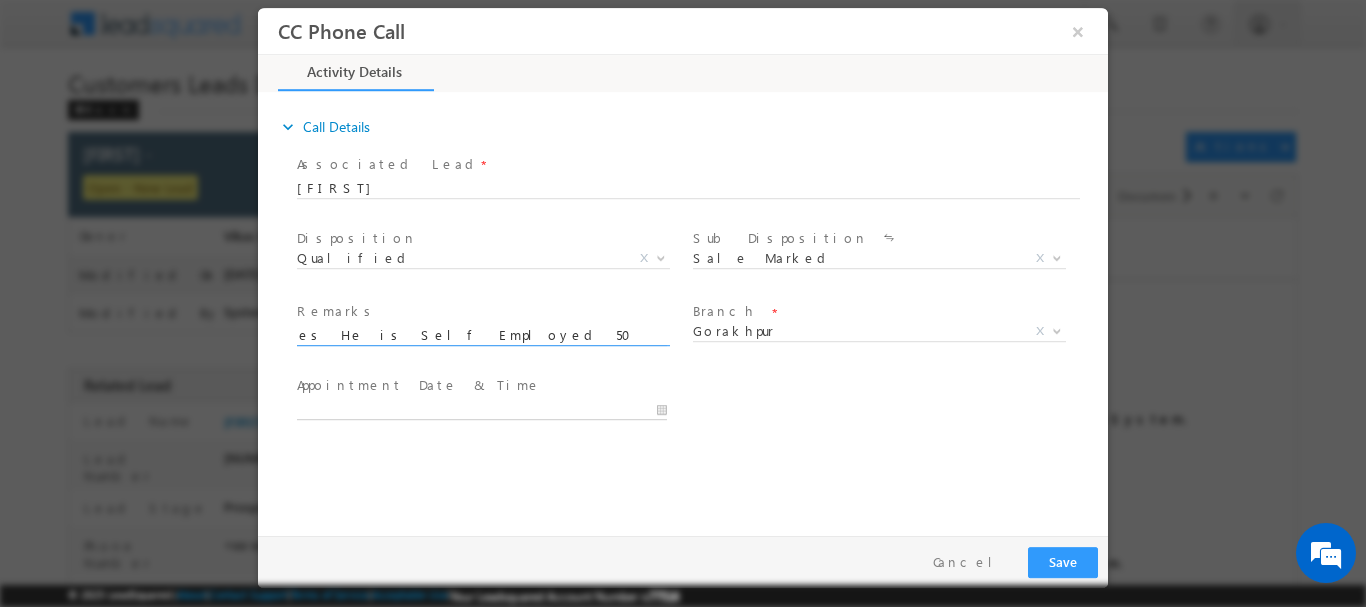 type on "[DATE] [TIME]" 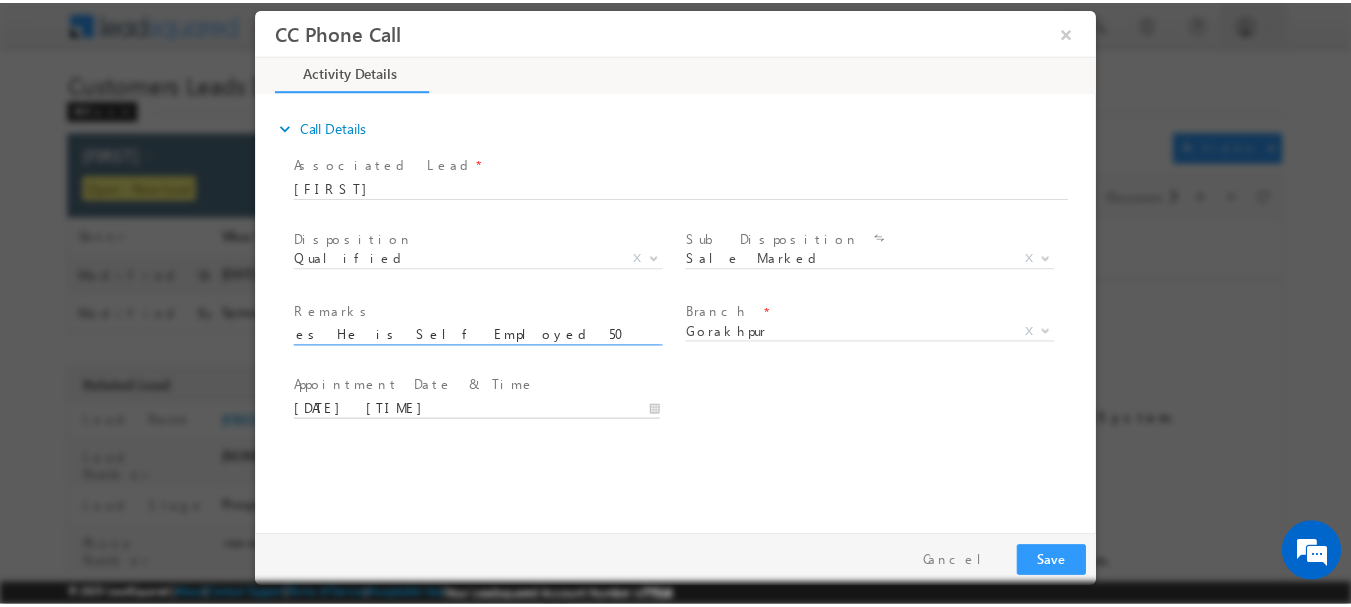 scroll, scrollTop: 0, scrollLeft: 0, axis: both 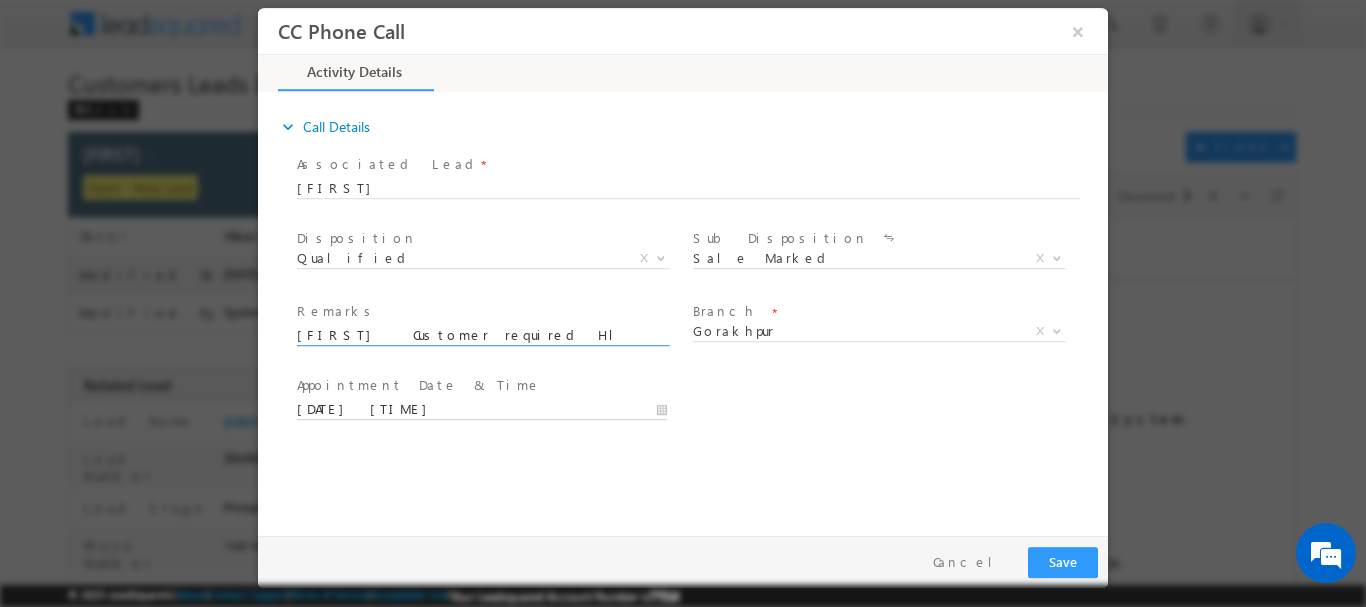 click on "[DATE] [TIME]" at bounding box center [482, 409] 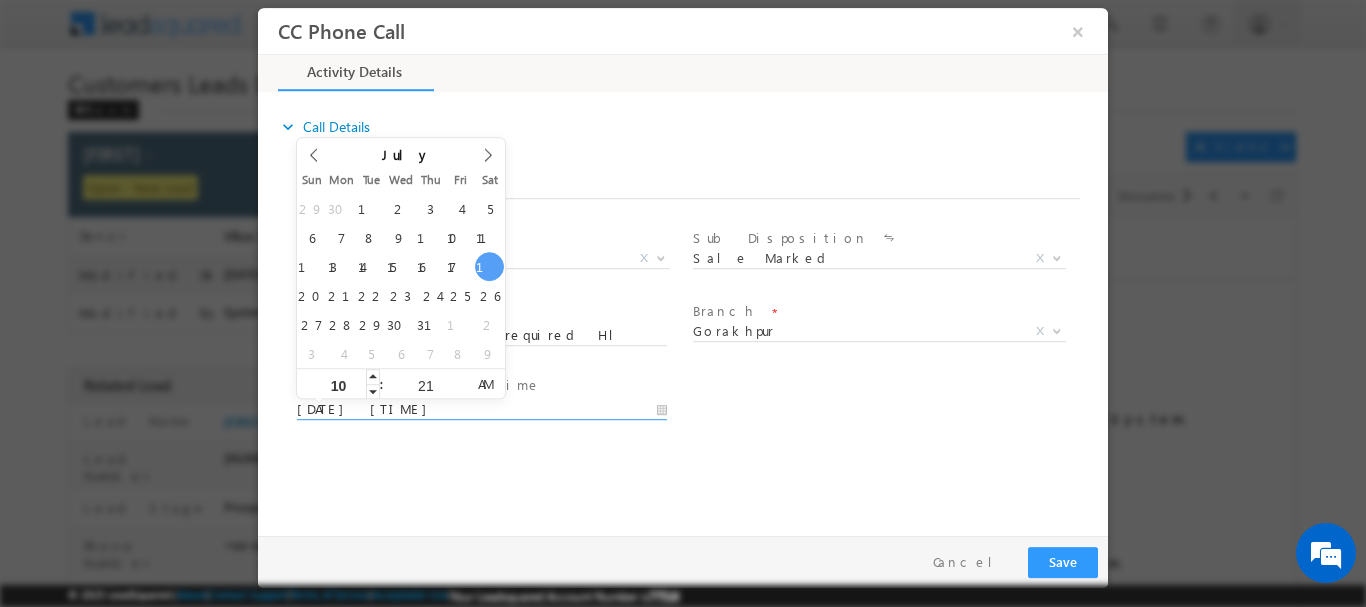 click on "10" at bounding box center [338, 384] 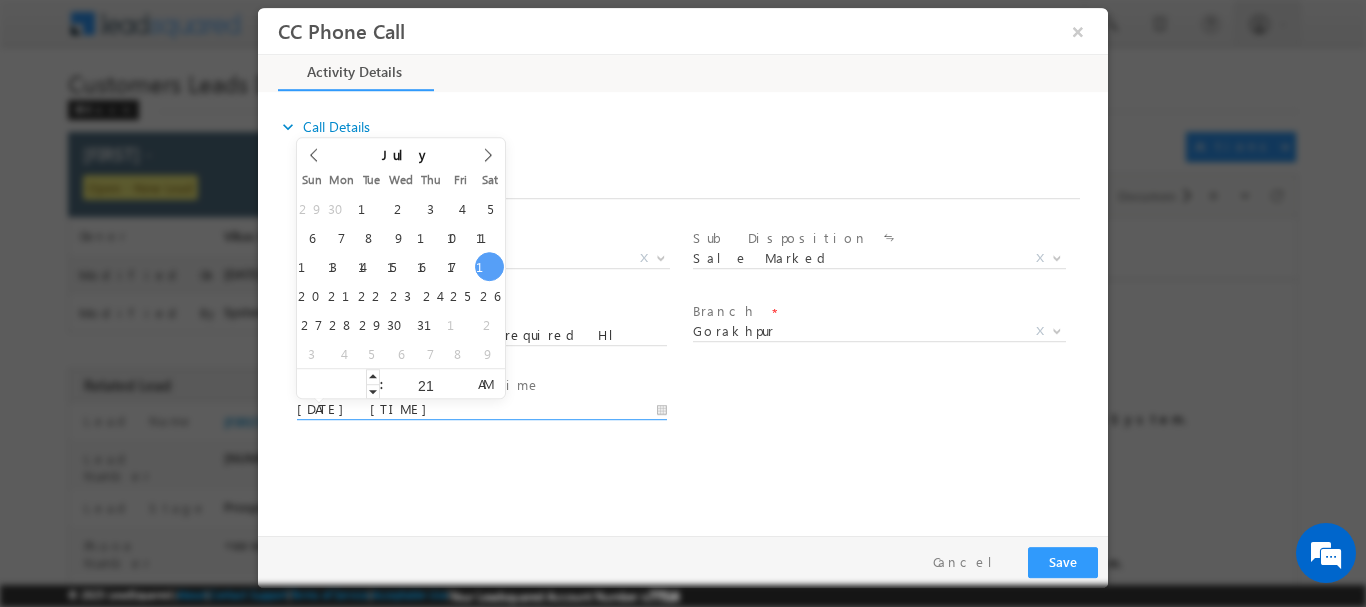 type on "5" 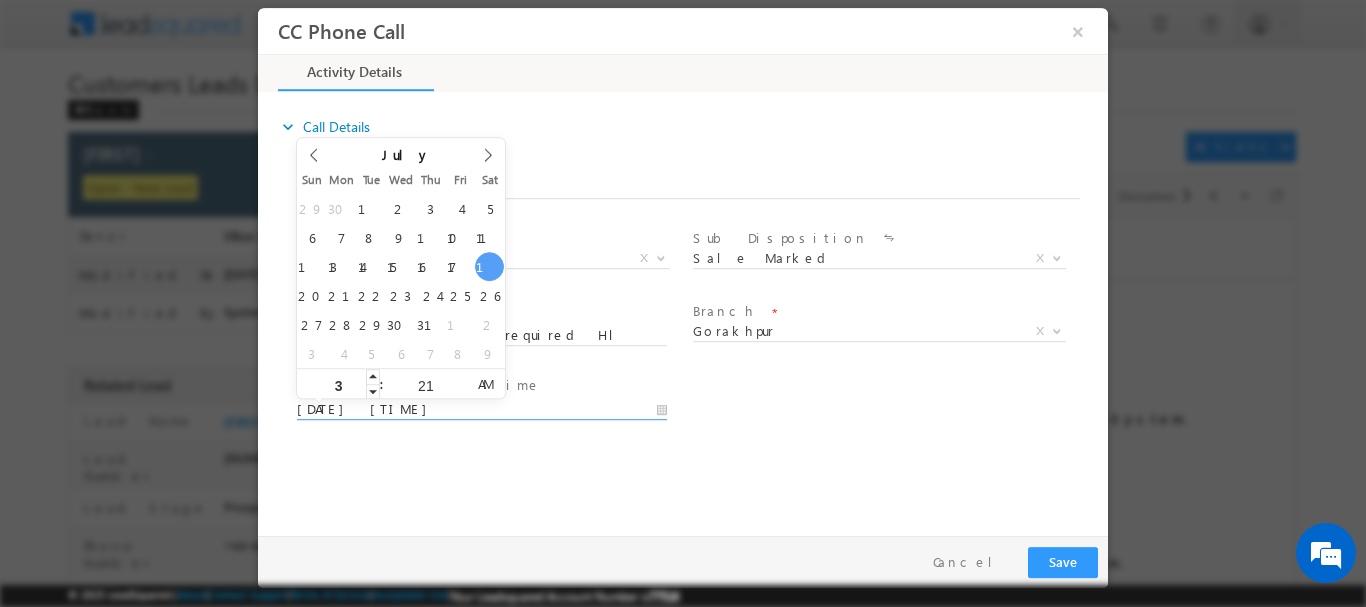 type on "3" 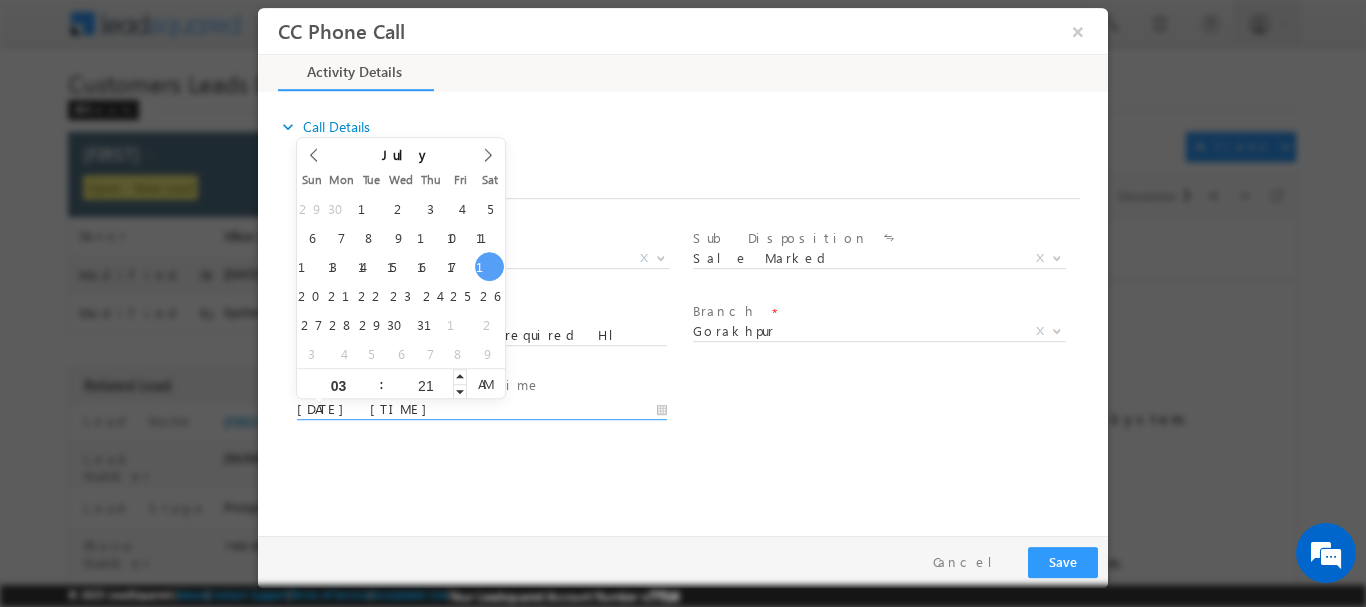 type on "03" 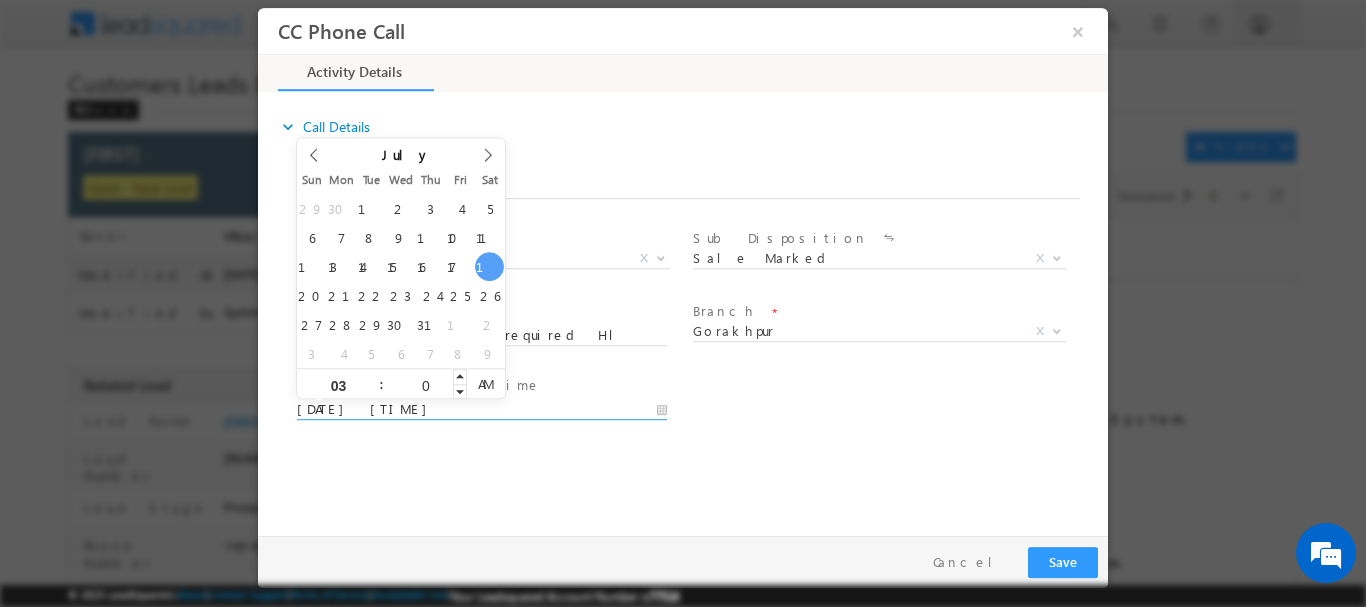 type on "00" 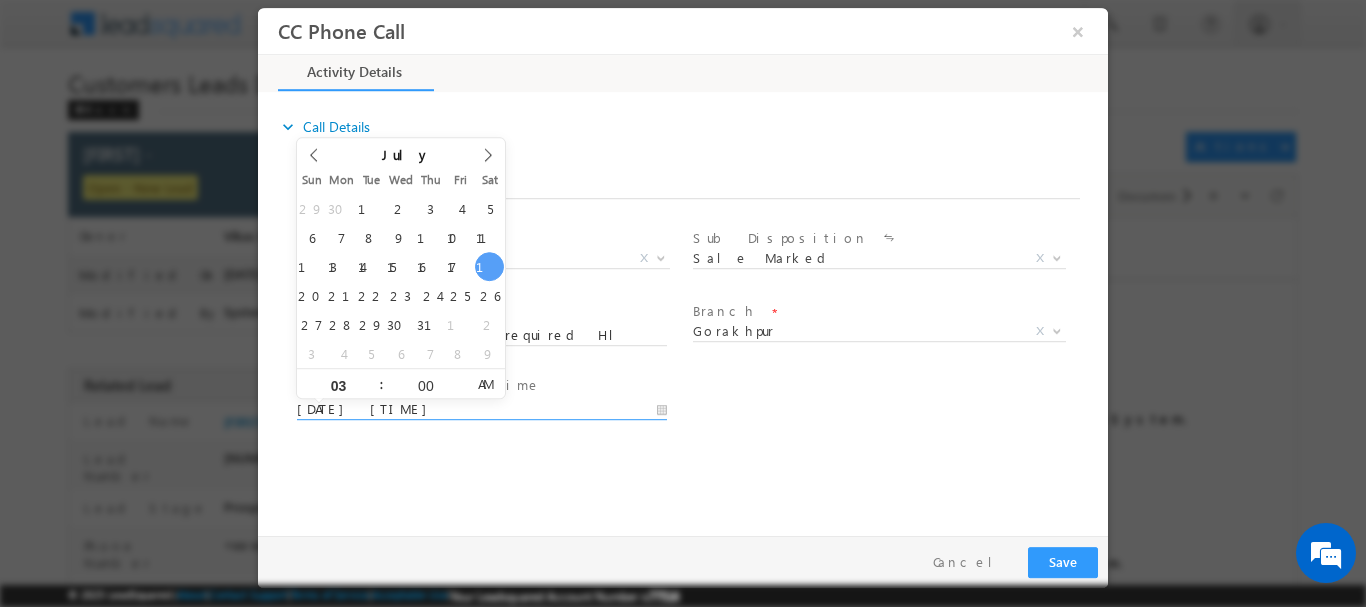 type on "[DATE] [TIME]" 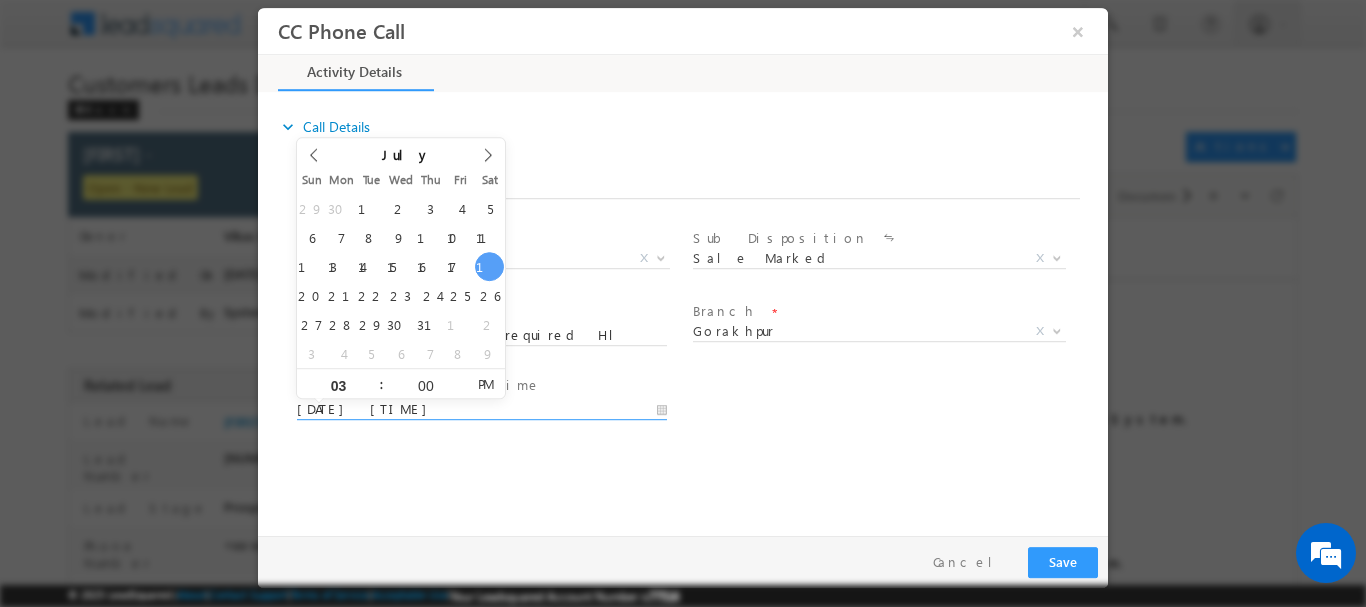 click on "PM" at bounding box center (485, 383) 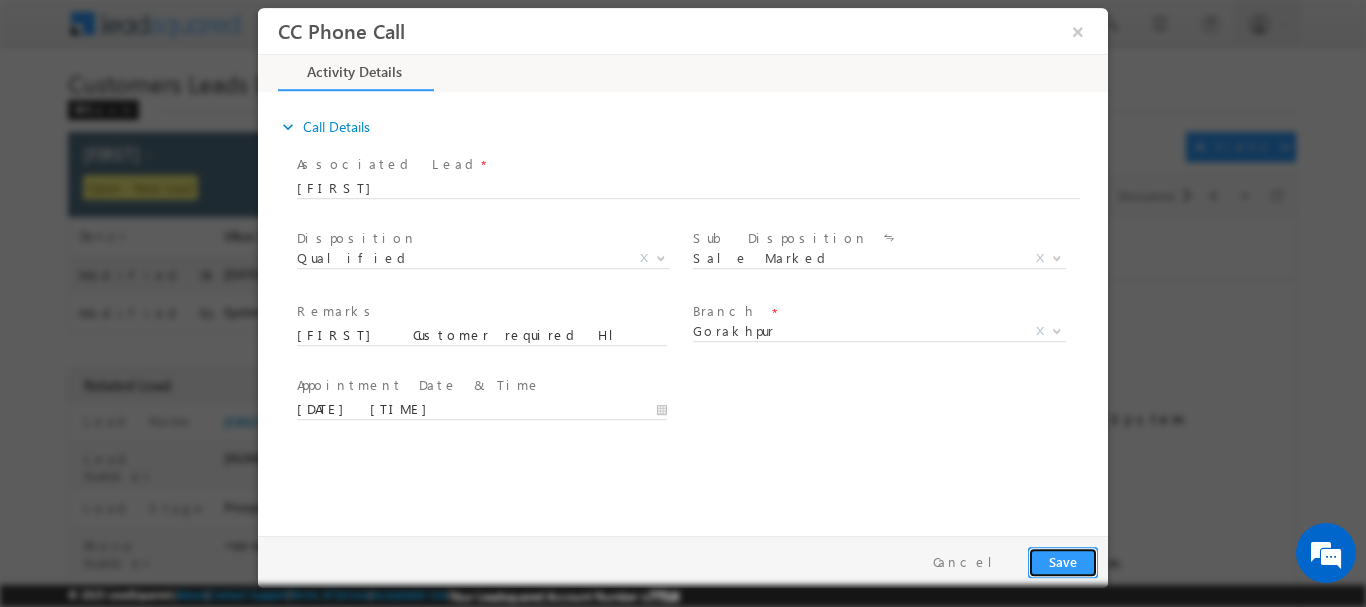 click on "Save" at bounding box center (1063, 561) 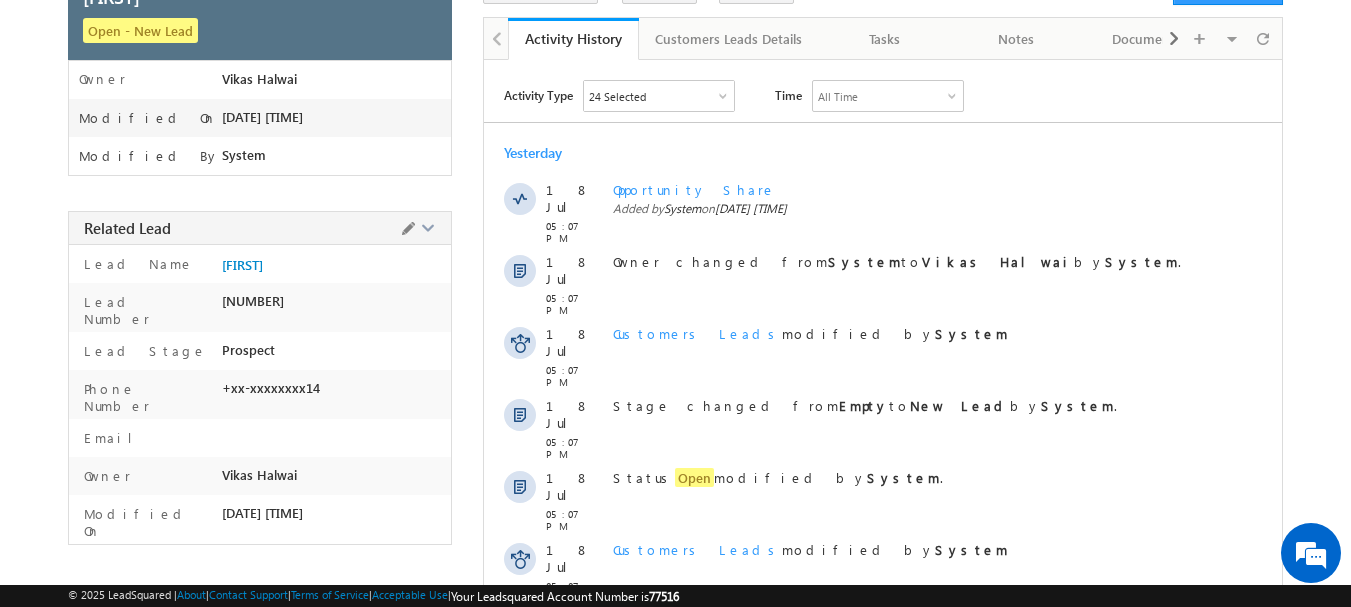 scroll, scrollTop: 200, scrollLeft: 0, axis: vertical 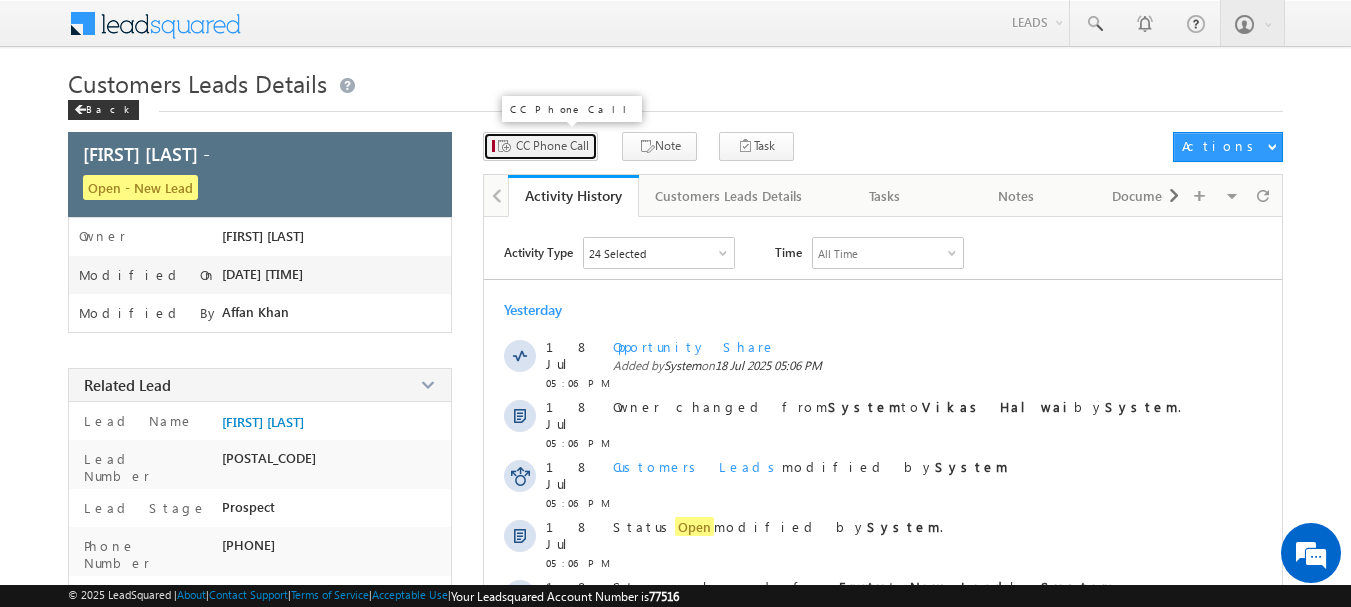 click on "CC Phone Call" at bounding box center [540, 146] 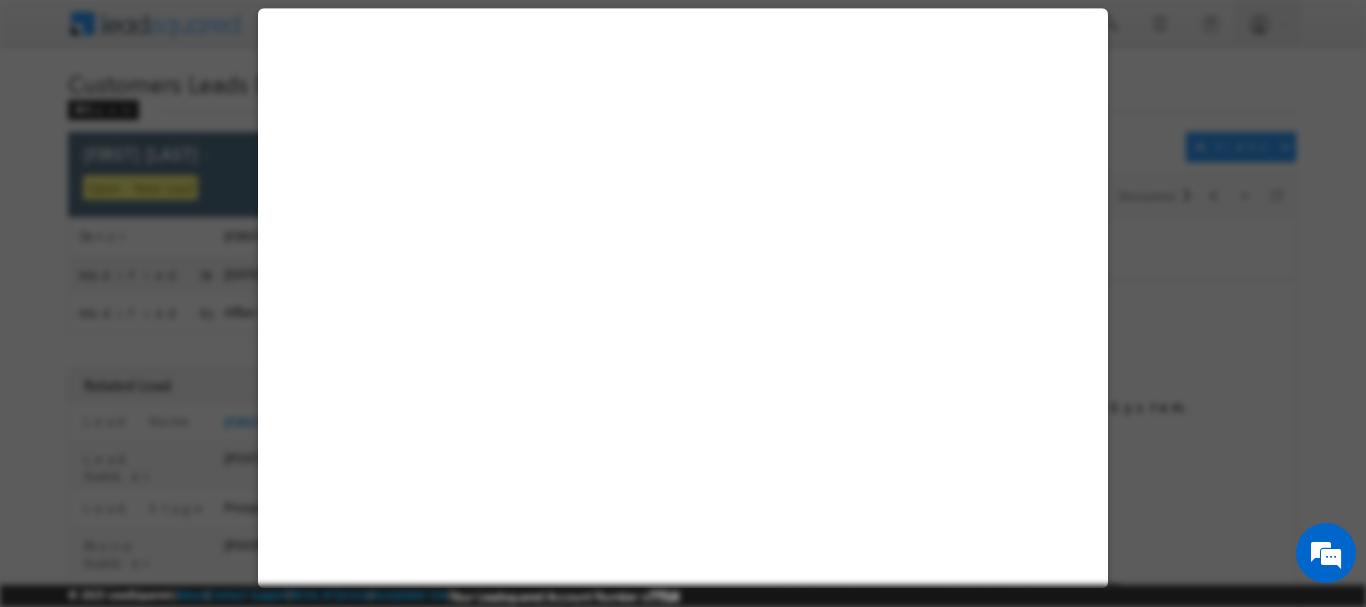 select on "Bulandshahr" 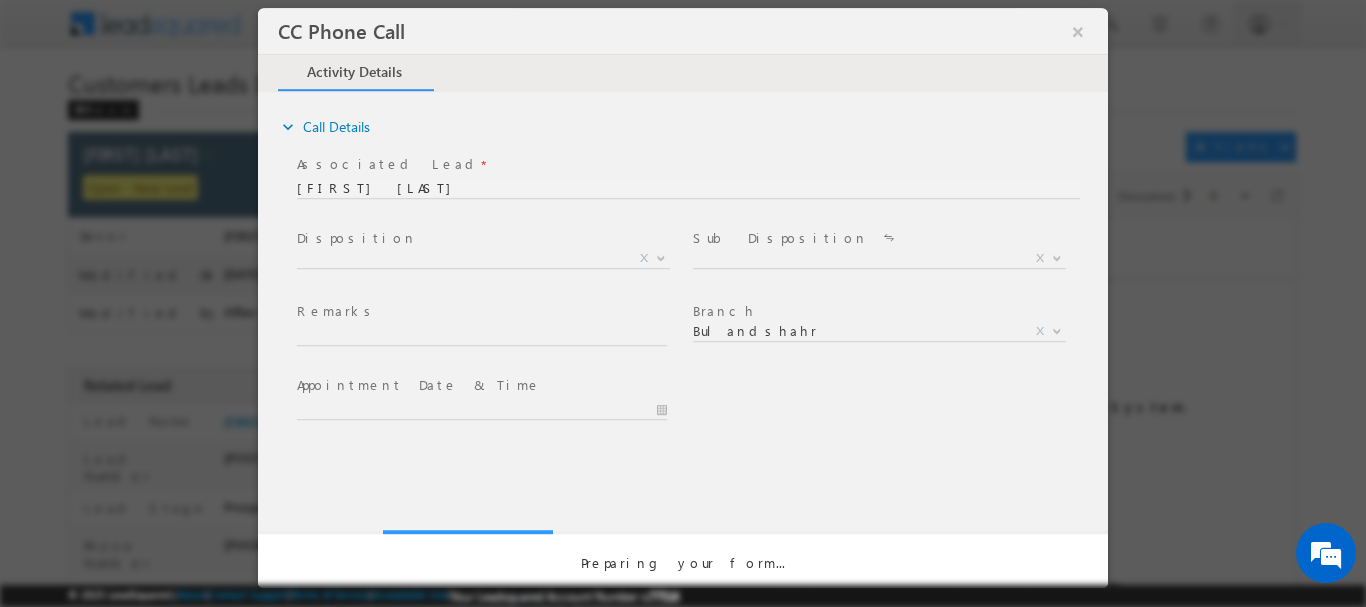 scroll, scrollTop: 0, scrollLeft: 0, axis: both 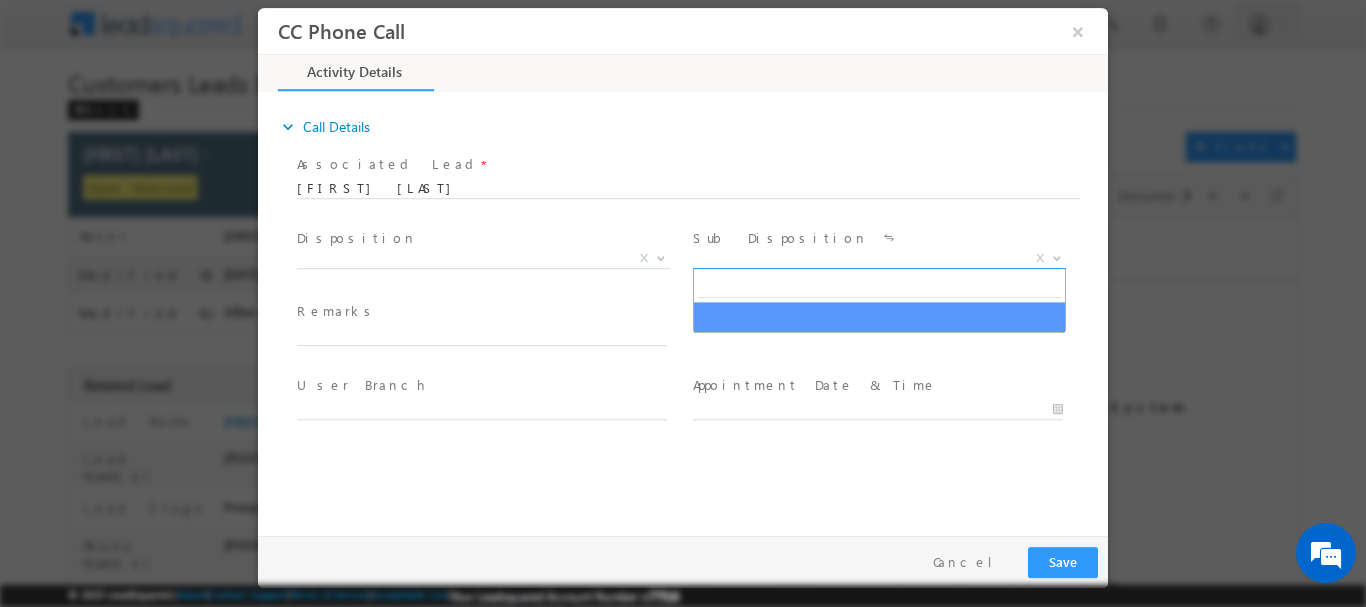 click on "X" at bounding box center (879, 258) 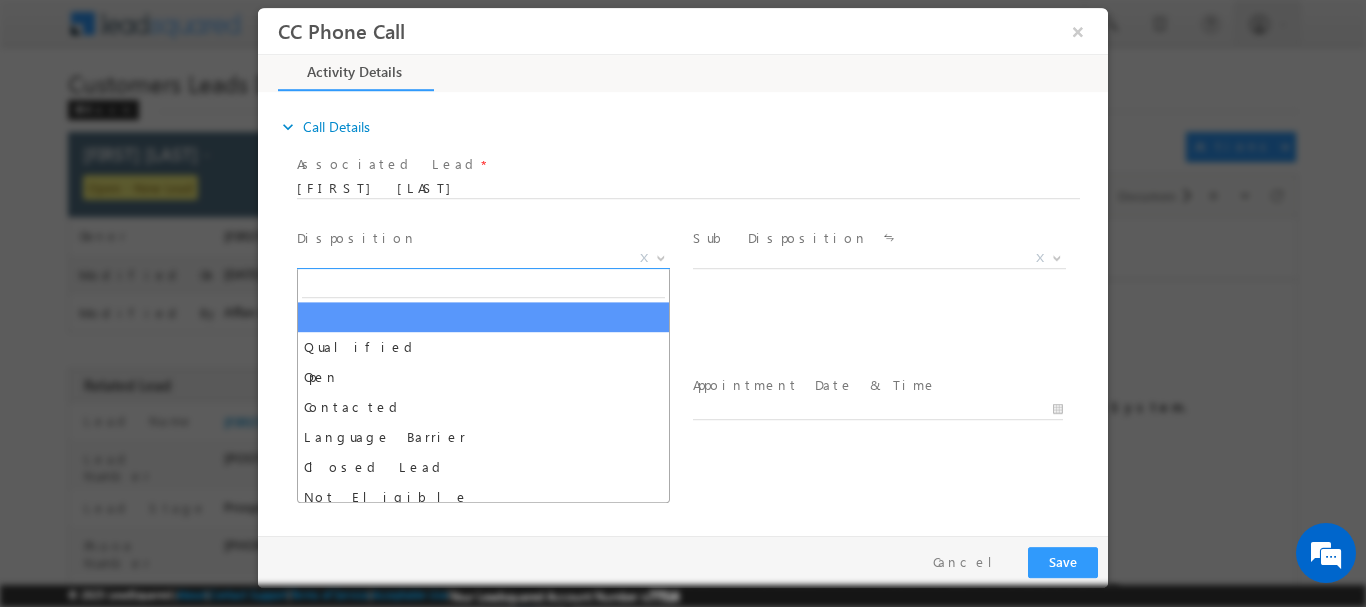click on "X" at bounding box center [483, 258] 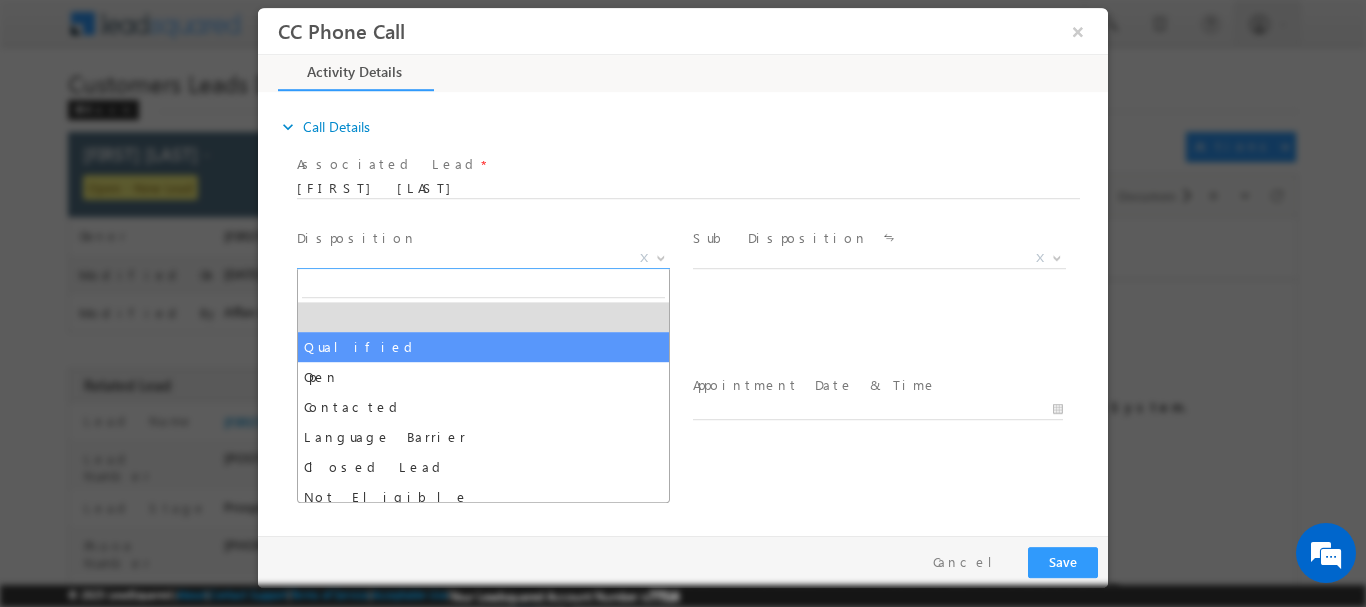 drag, startPoint x: 544, startPoint y: 311, endPoint x: 537, endPoint y: 330, distance: 20.248457 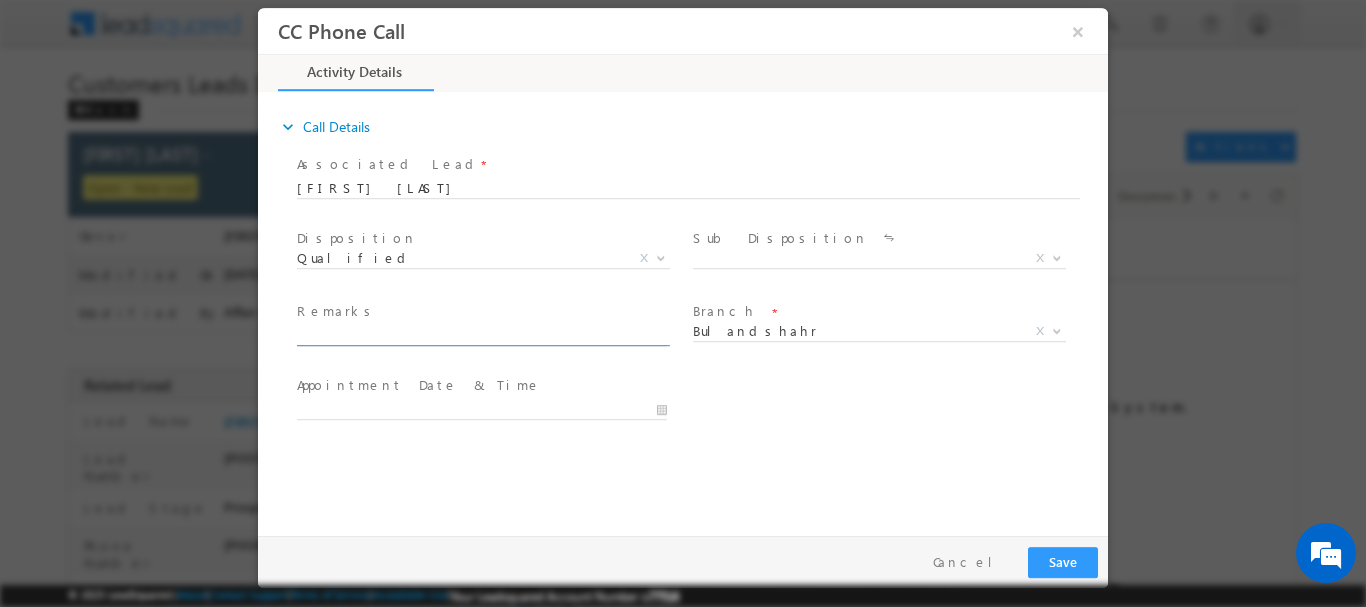 click at bounding box center (482, 335) 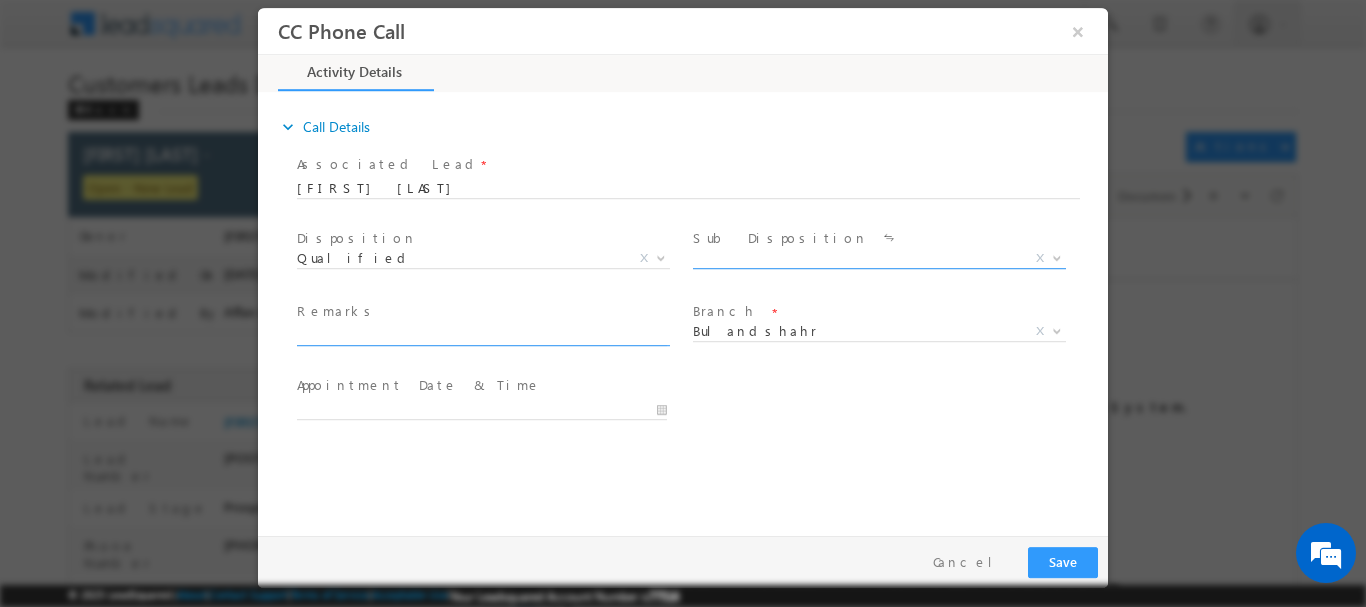 click on "X" at bounding box center (879, 258) 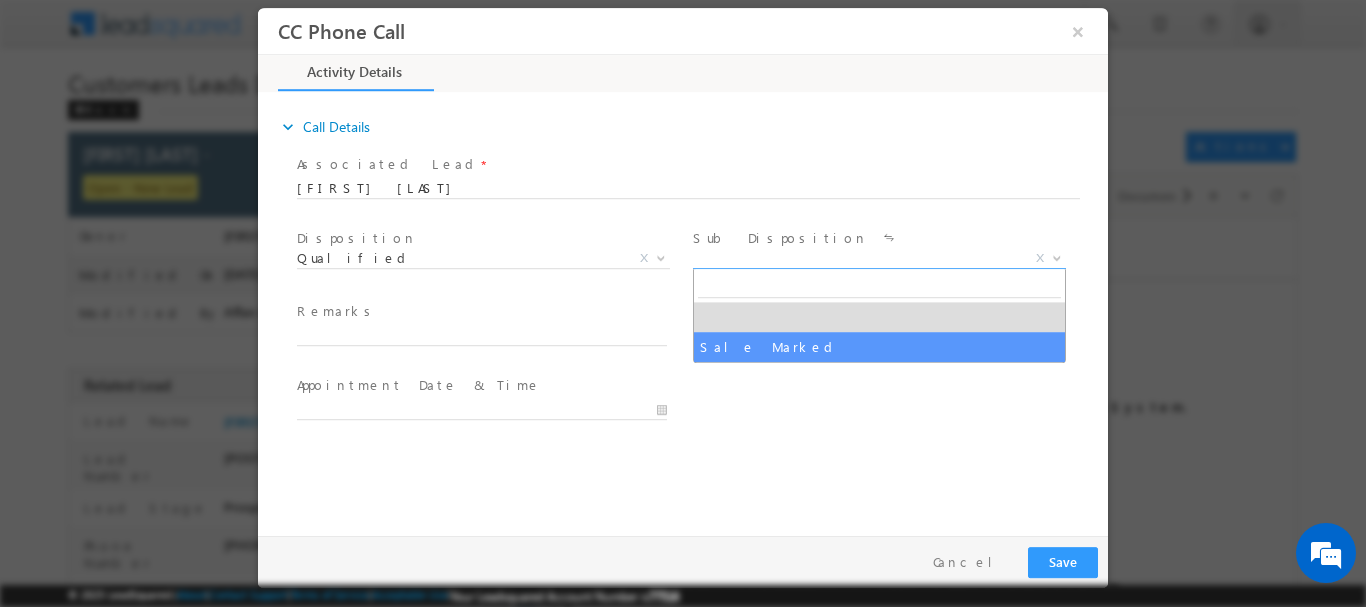 select on "Sale Marked" 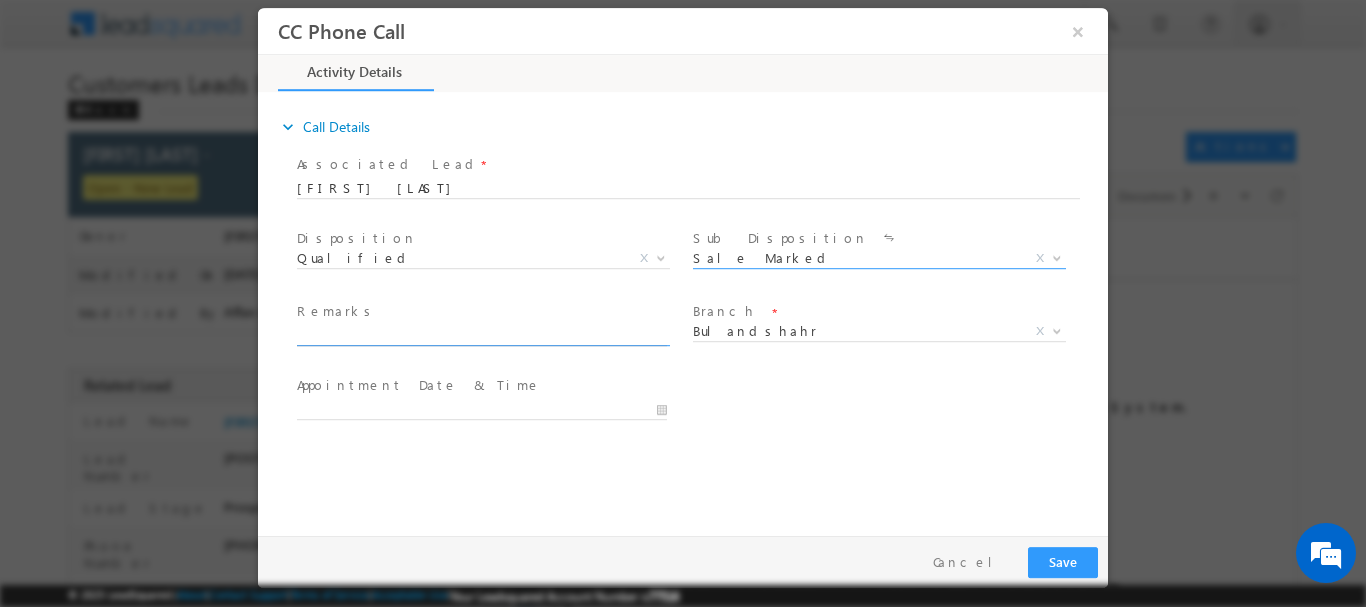 click at bounding box center [482, 335] 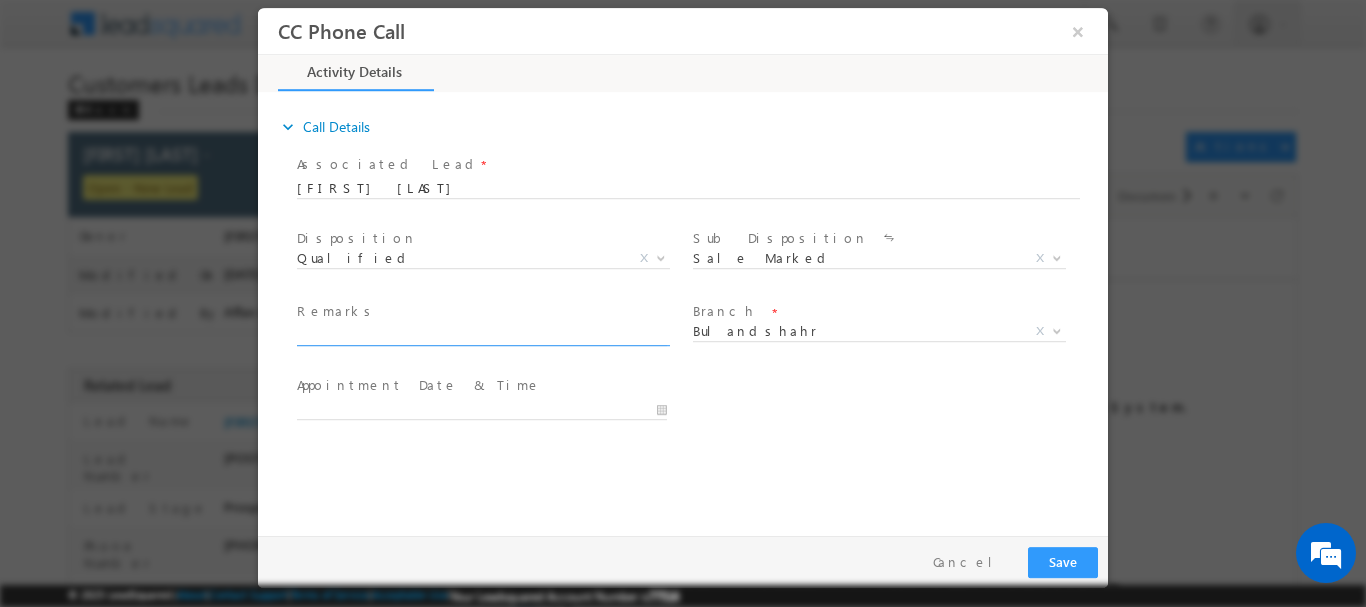 paste on "Braj Mohan Customer Required Hl For Construction Required  5 lakh  he is salaried 20k income current EMI 2k  Cibil Score 700  Address 6RH2+6R8, Ismilpur Budhena, Uttar Pradesh 203132" 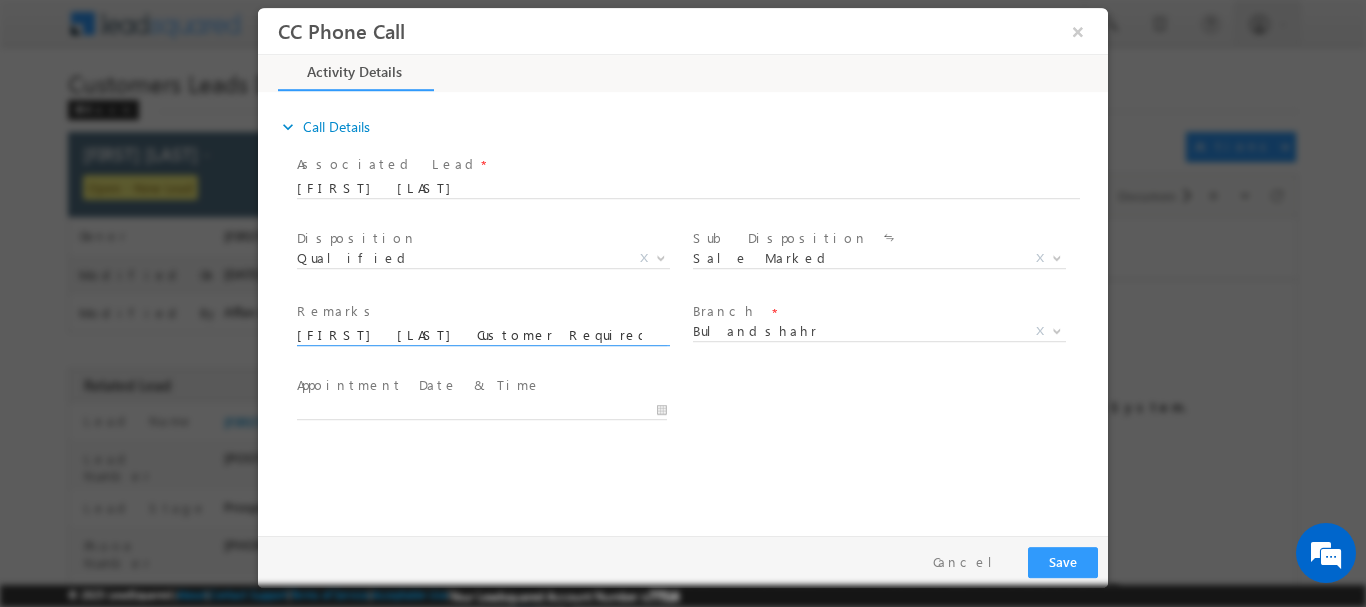 scroll, scrollTop: 0, scrollLeft: 729, axis: horizontal 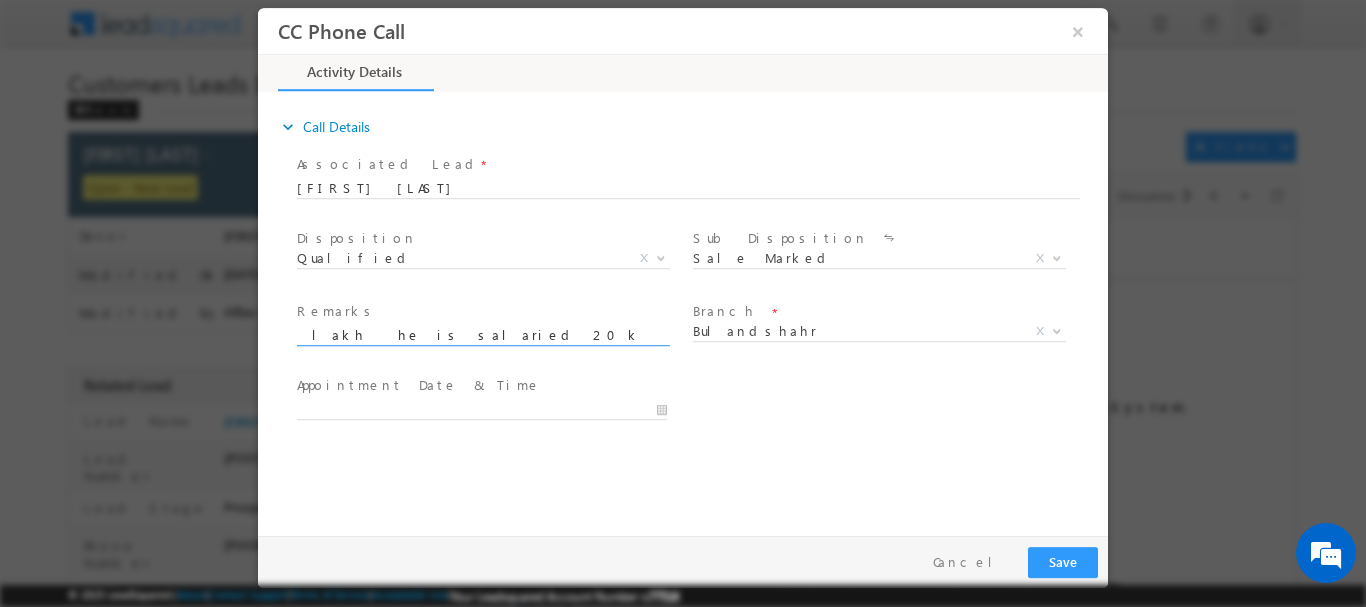 type on "Braj Mohan Customer Required Hl For Construction Required  5 lakh  he is salaried 20k income current EMI 2k  Cibil Score 700  Address 6RH2+6R8, Ismilpur Budhena, Uttar Pradesh 203132" 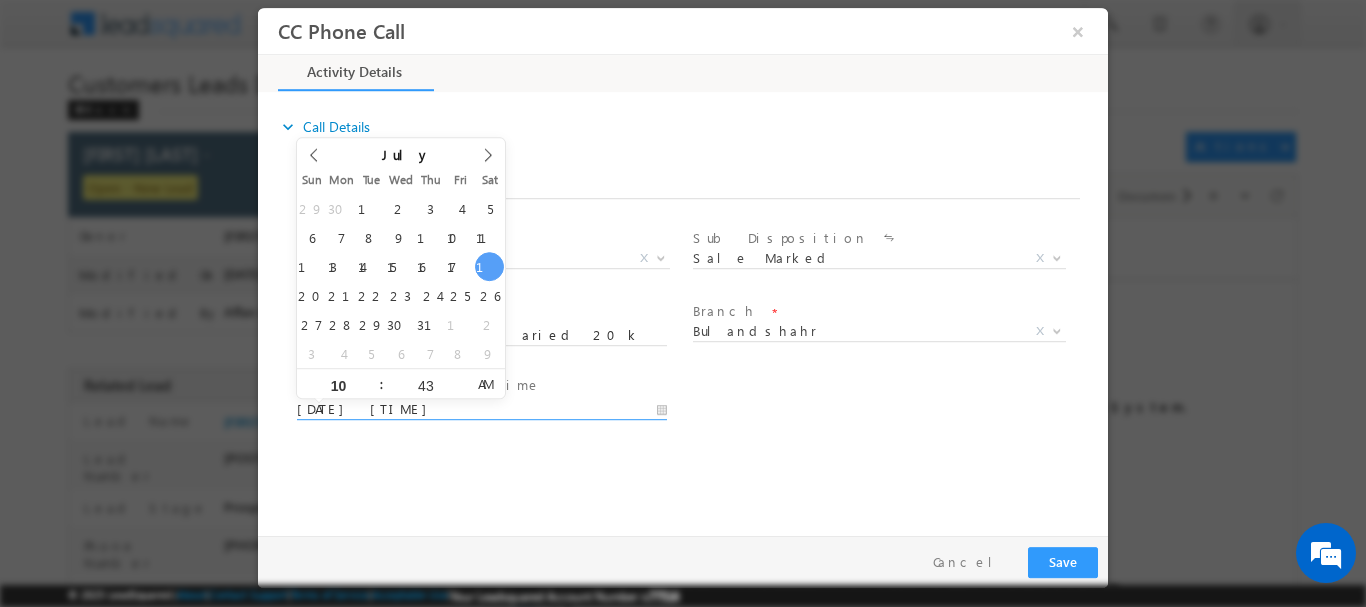 click on "07/19/2025 10:43 AM" at bounding box center (482, 409) 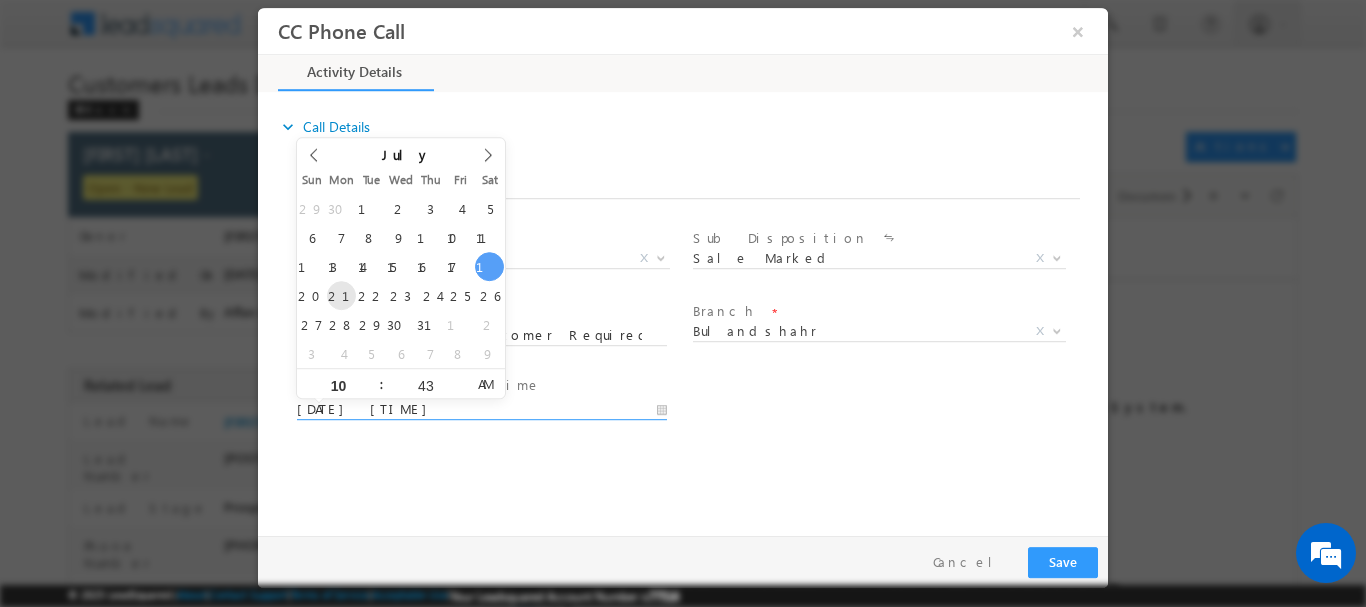 type on "07/21/2025 10:43 AM" 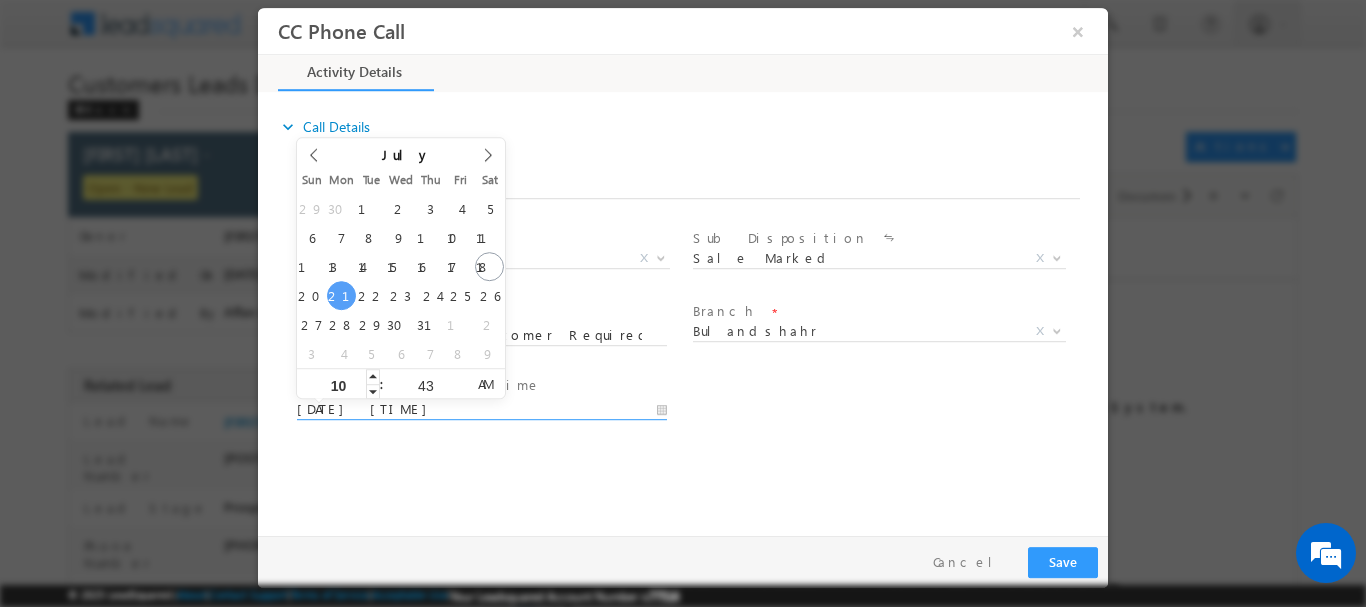click on "10" at bounding box center (338, 384) 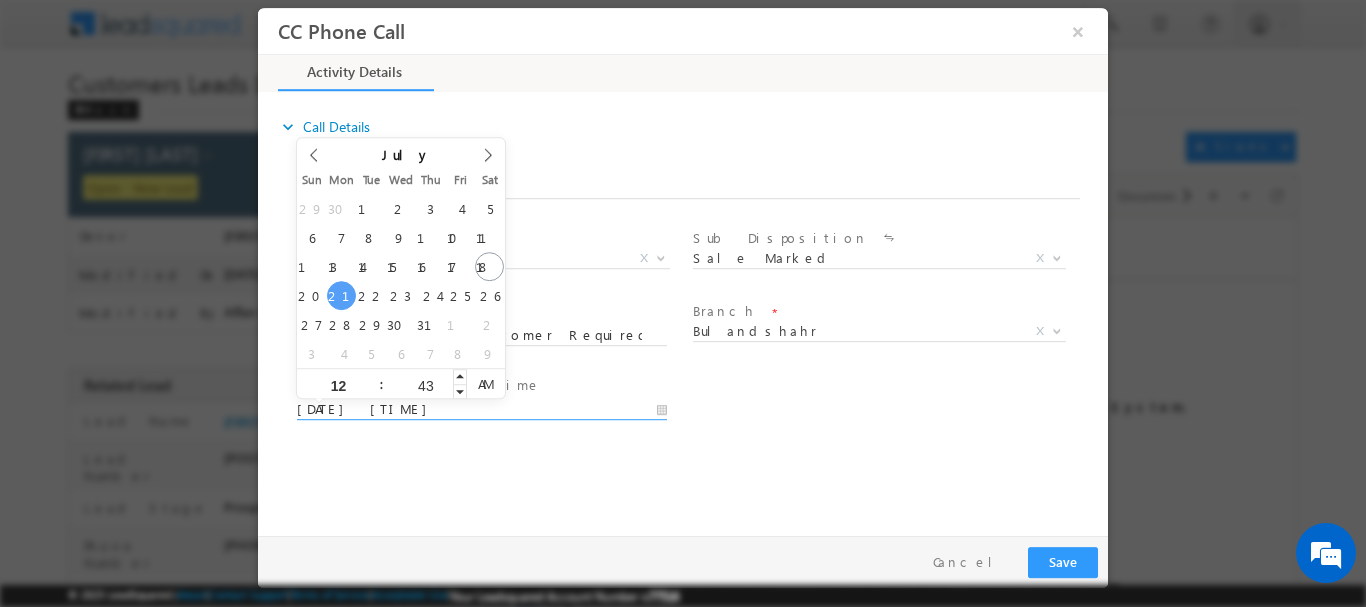 type on "12" 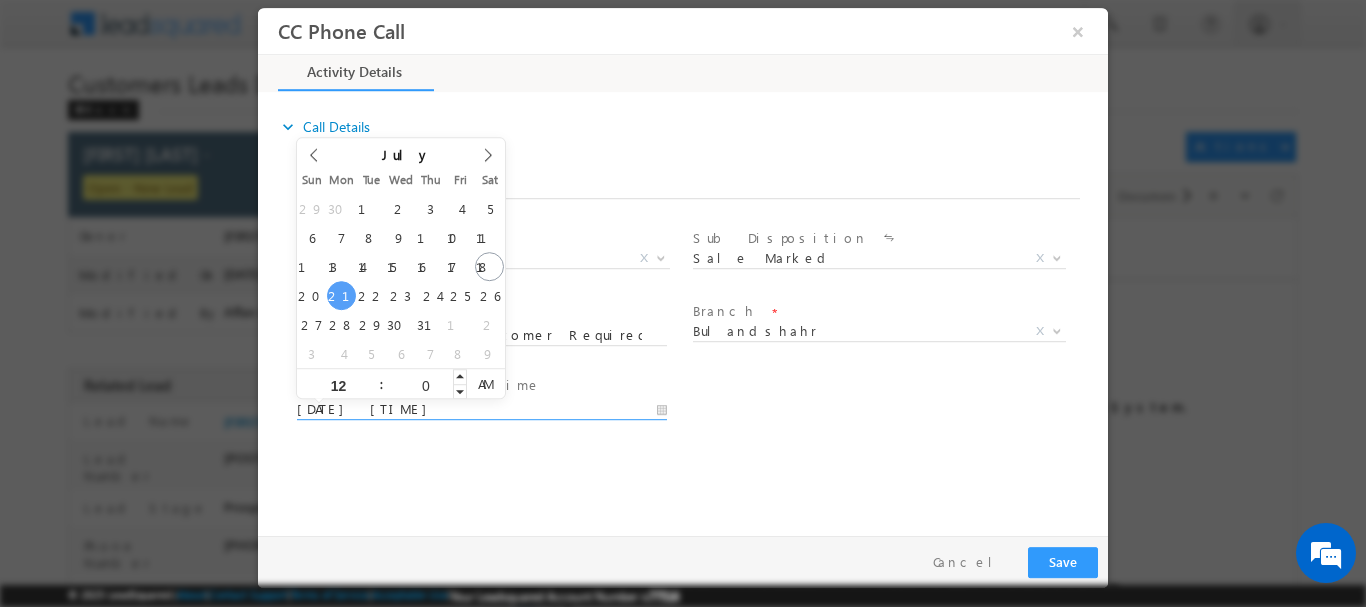 type on "00" 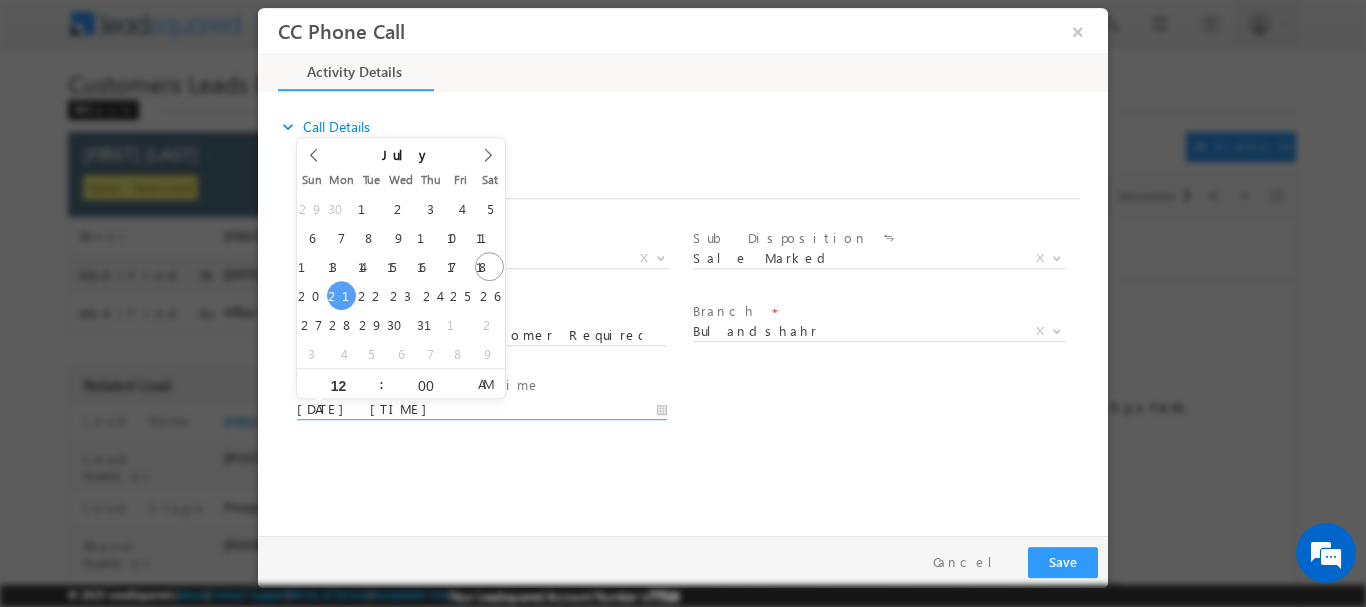 click on "expand_more Call Details
Associated Lead * Braj Mohan Braj Mohan Yes   No" at bounding box center [688, 310] 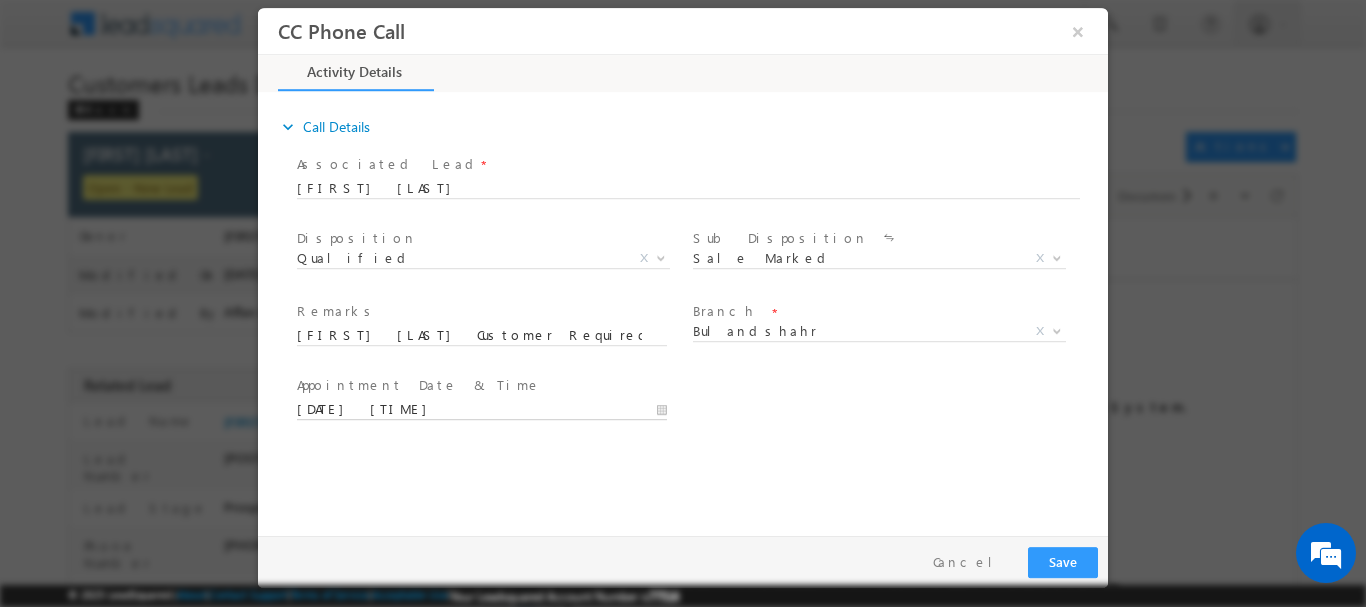 click on "07/21/2025 12:00 AM" at bounding box center (482, 409) 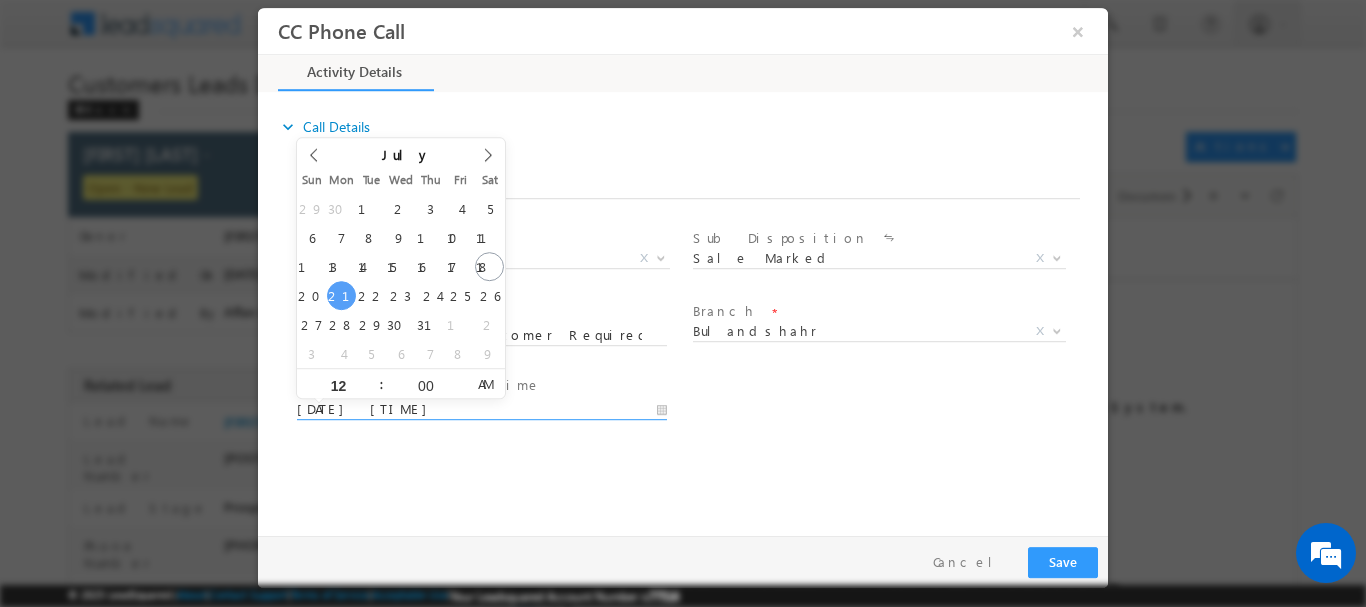 type on "07/21/2025 12:00 PM" 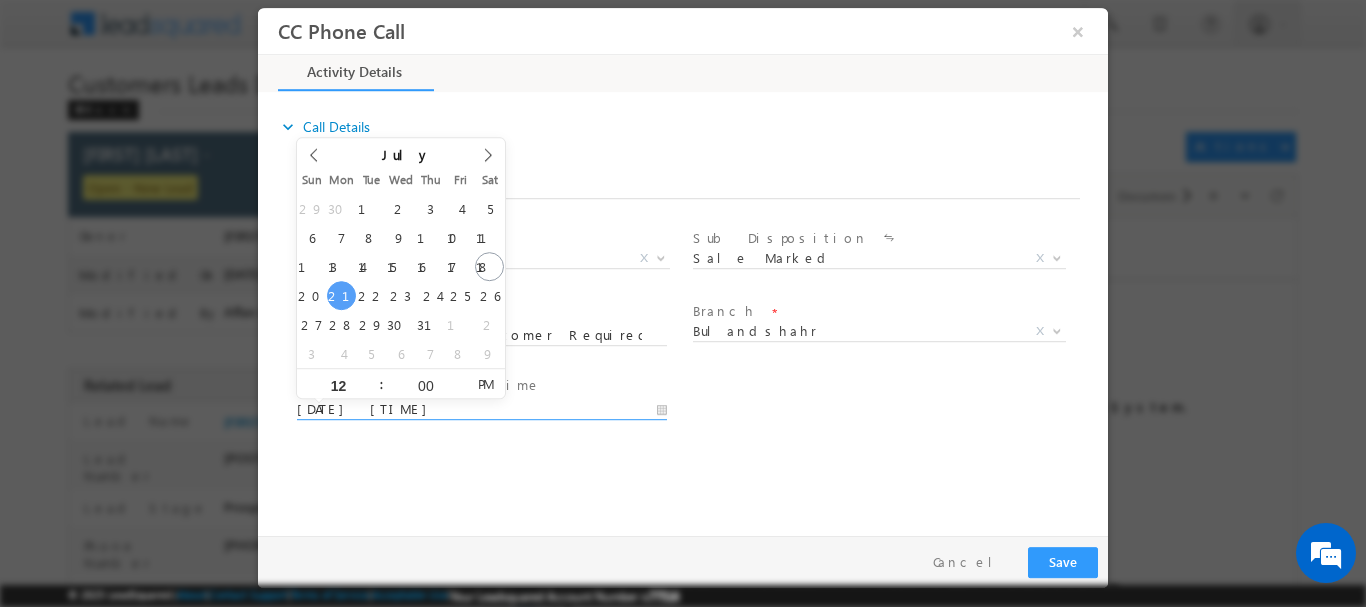 click on "PM" at bounding box center (485, 383) 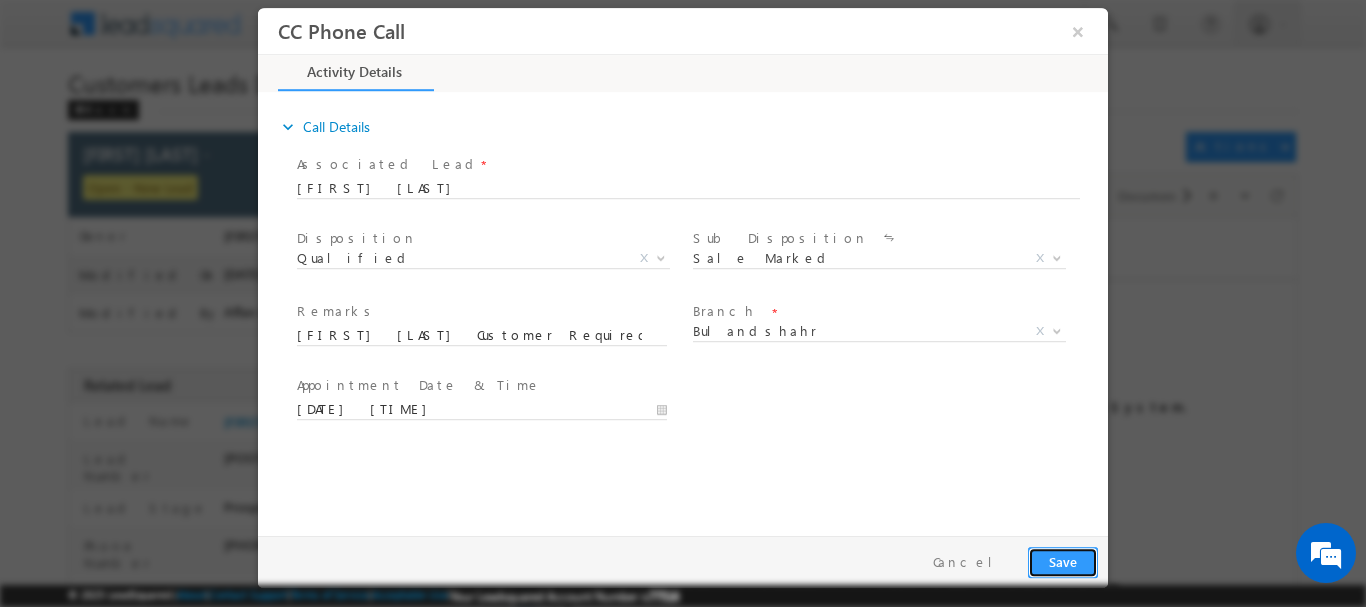 click on "Save" at bounding box center (1063, 561) 